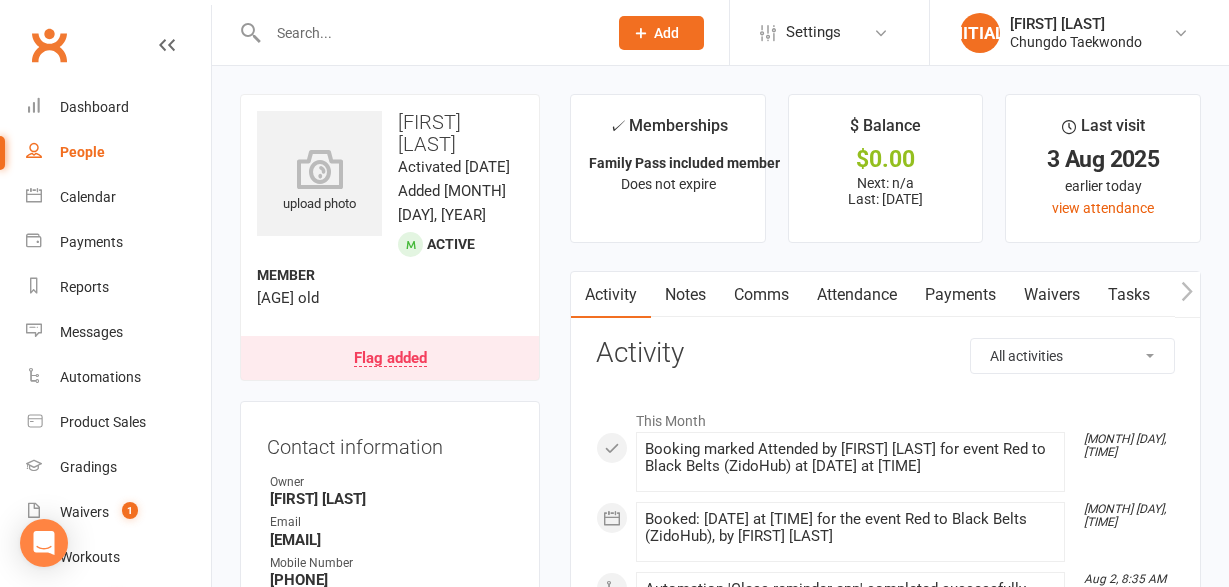 scroll, scrollTop: 1441, scrollLeft: 0, axis: vertical 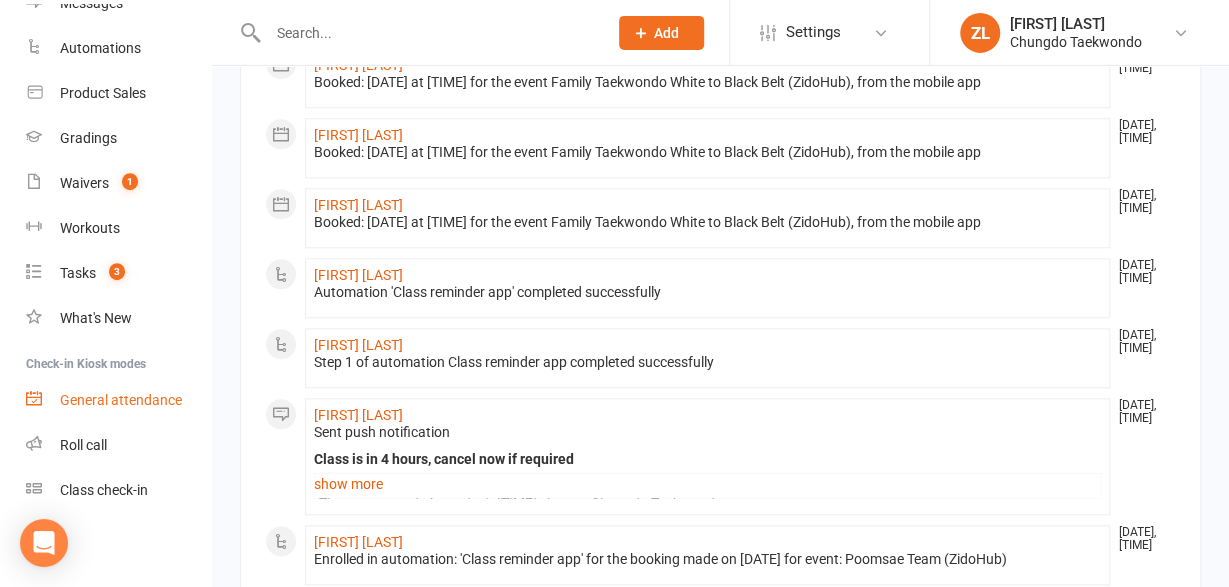 click on "General attendance" at bounding box center (118, 400) 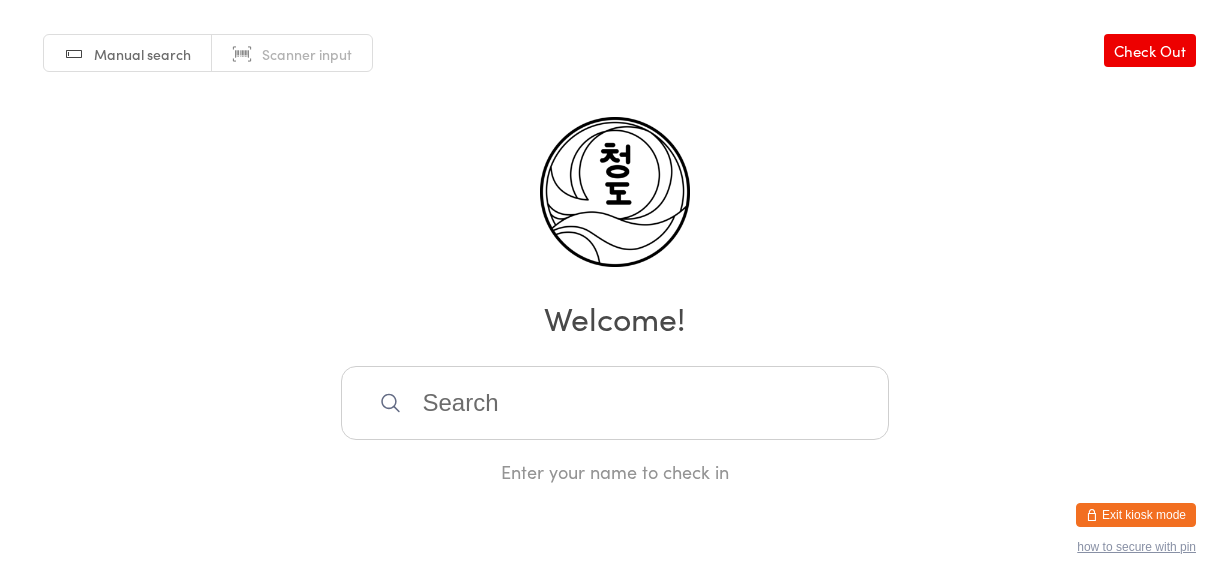 scroll, scrollTop: 0, scrollLeft: 0, axis: both 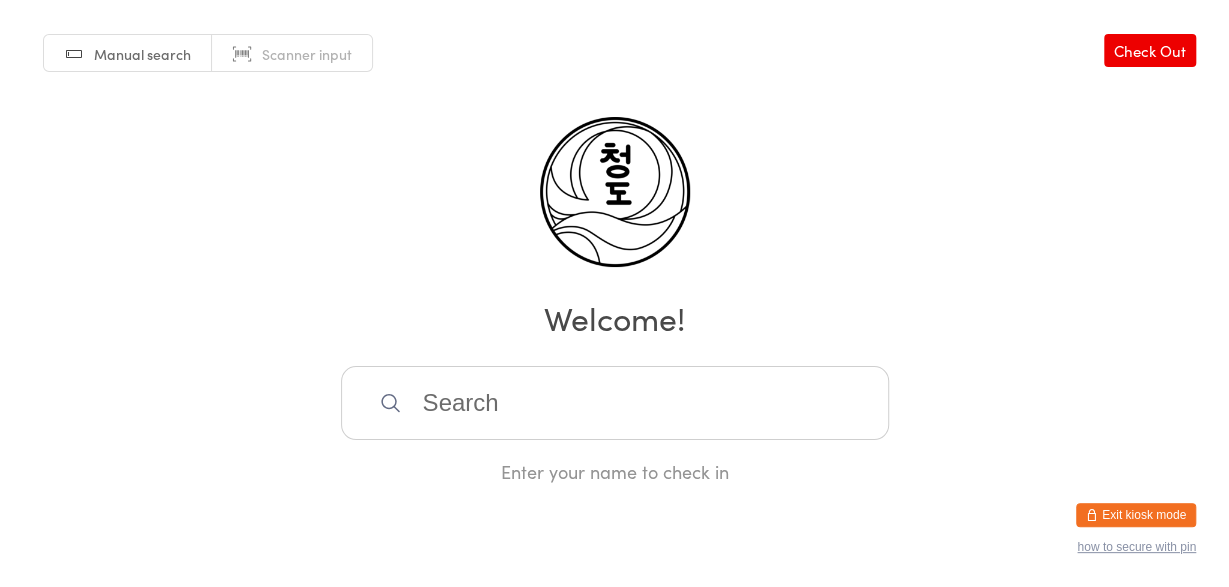 click on "Exit kiosk mode" at bounding box center [1136, 515] 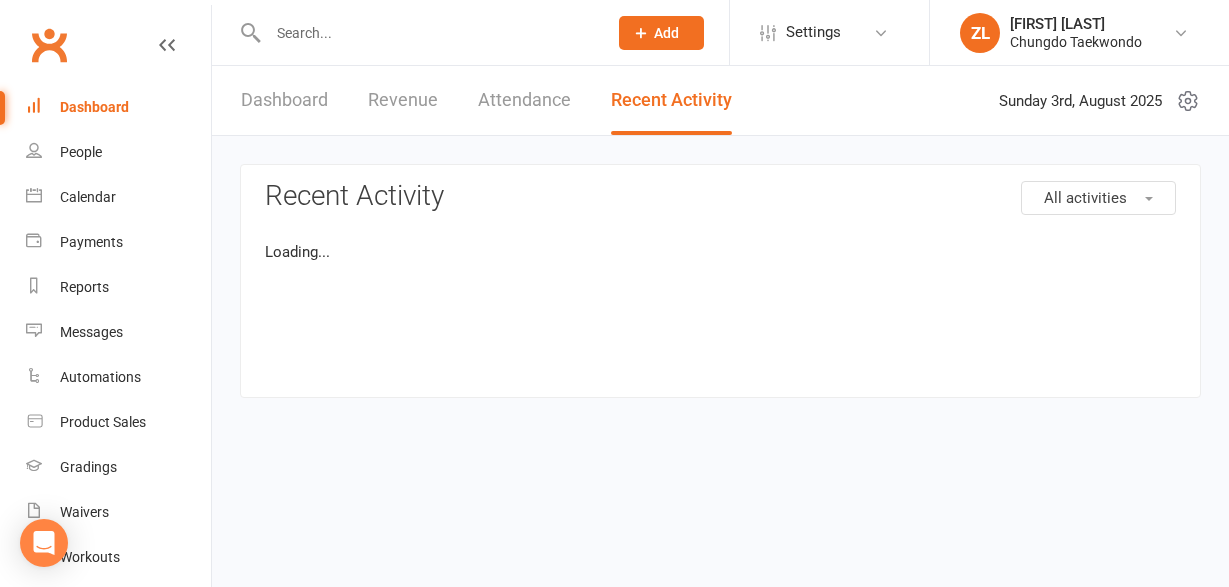 scroll, scrollTop: 0, scrollLeft: 0, axis: both 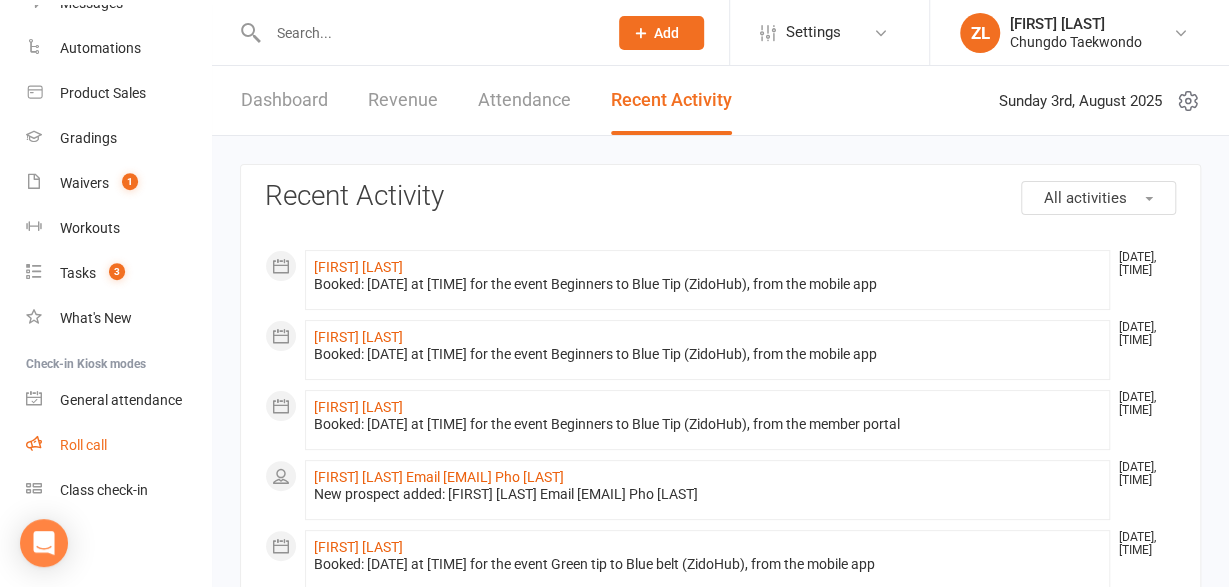 click on "Roll call" at bounding box center (118, 445) 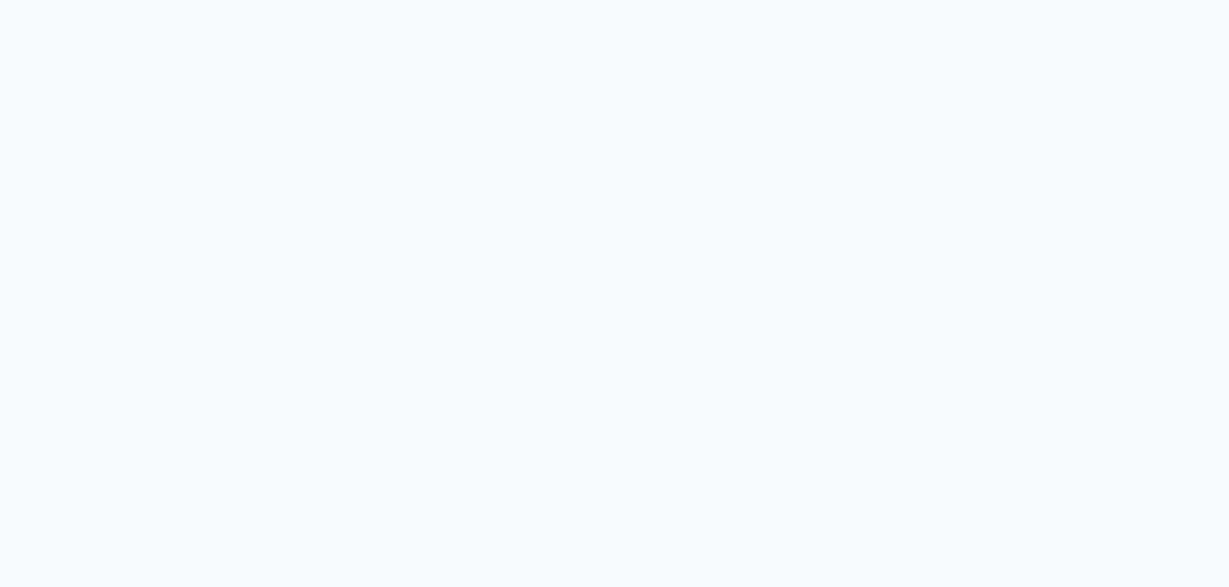 scroll, scrollTop: 0, scrollLeft: 0, axis: both 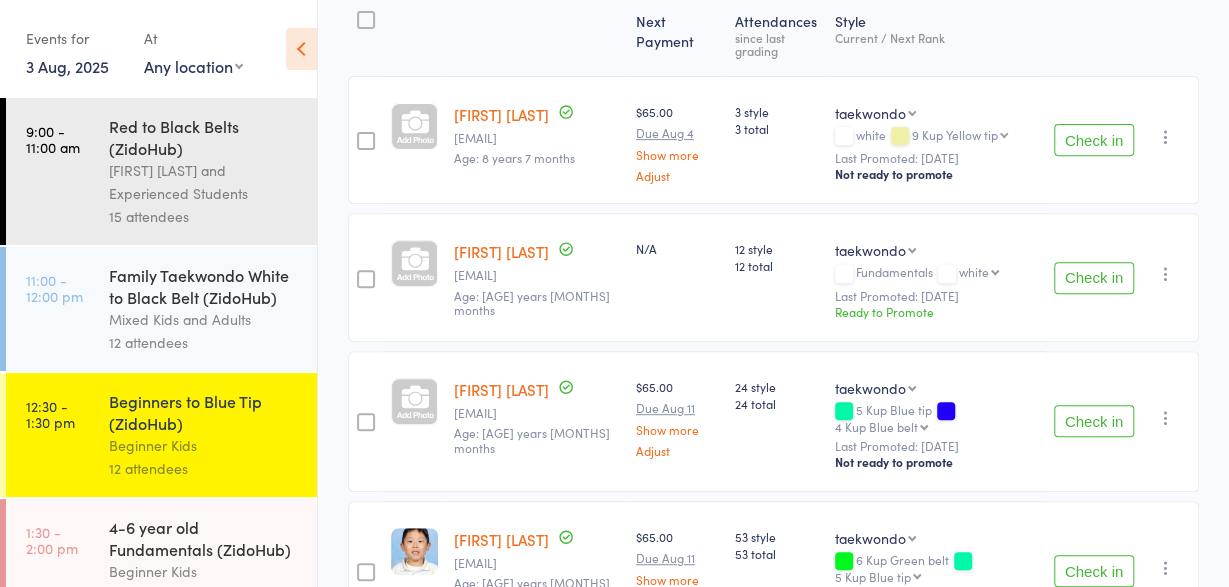 click on "Family Taekwondo White to Black Belt (ZidoHub)" at bounding box center [204, 286] 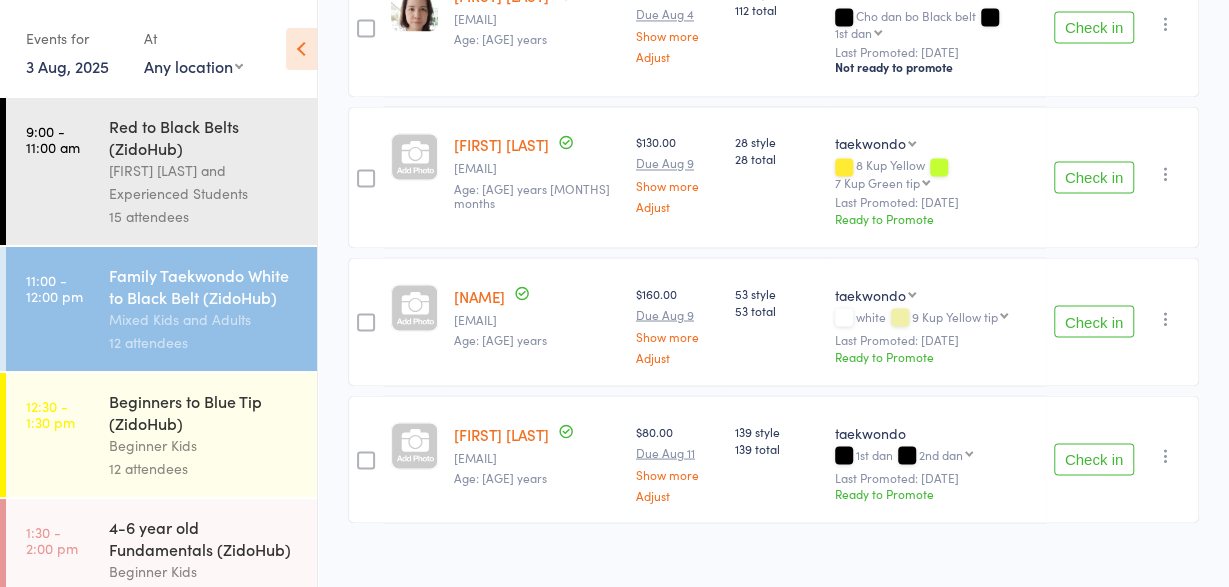 scroll, scrollTop: 1641, scrollLeft: 0, axis: vertical 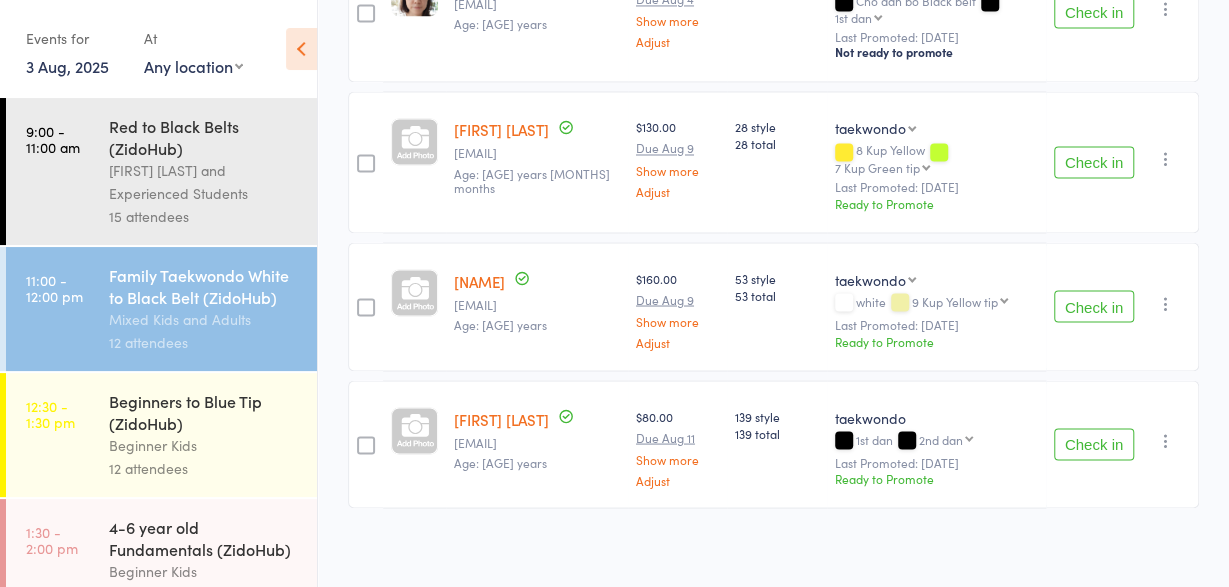 click on "Check in" at bounding box center (1094, 444) 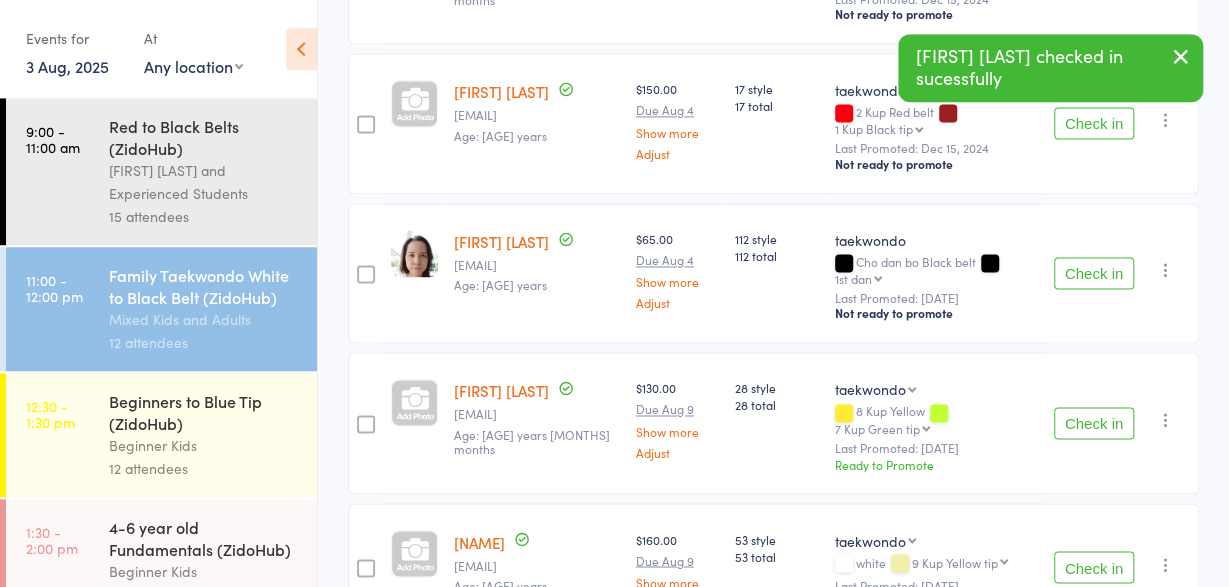 scroll, scrollTop: 1376, scrollLeft: 0, axis: vertical 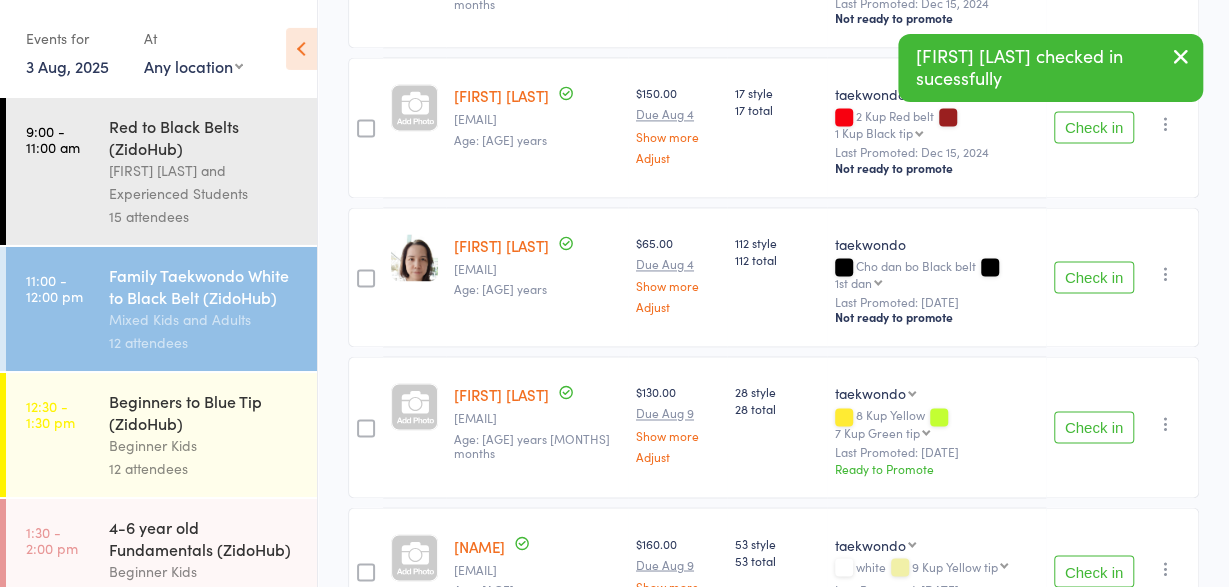 click on "Check in" at bounding box center [1094, 277] 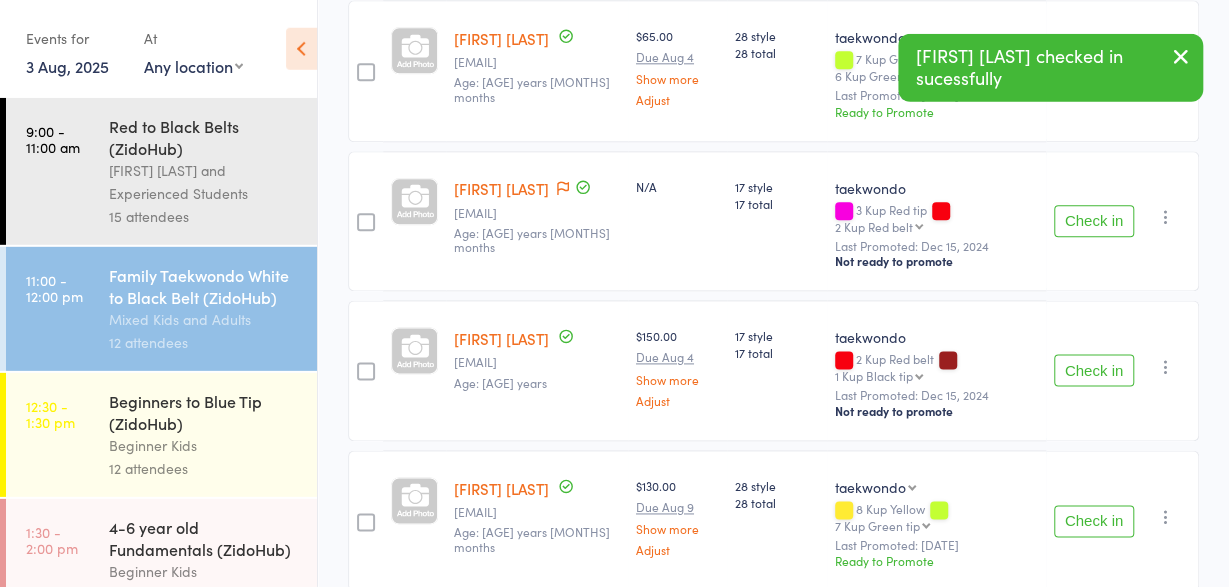 scroll, scrollTop: 1133, scrollLeft: 0, axis: vertical 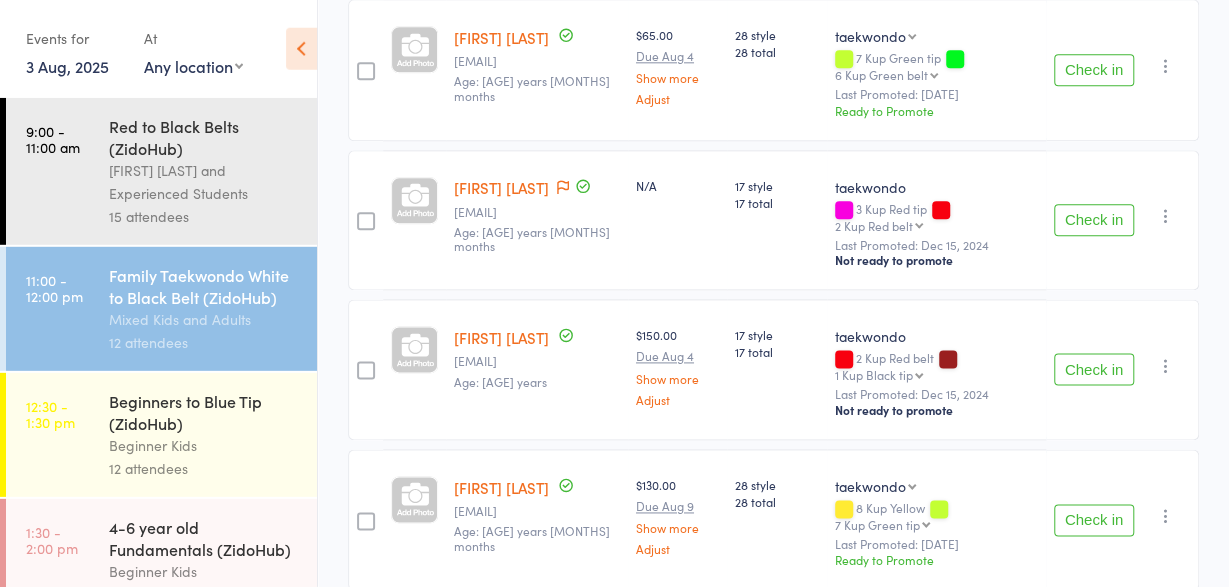 click on "Check in" at bounding box center [1094, 370] 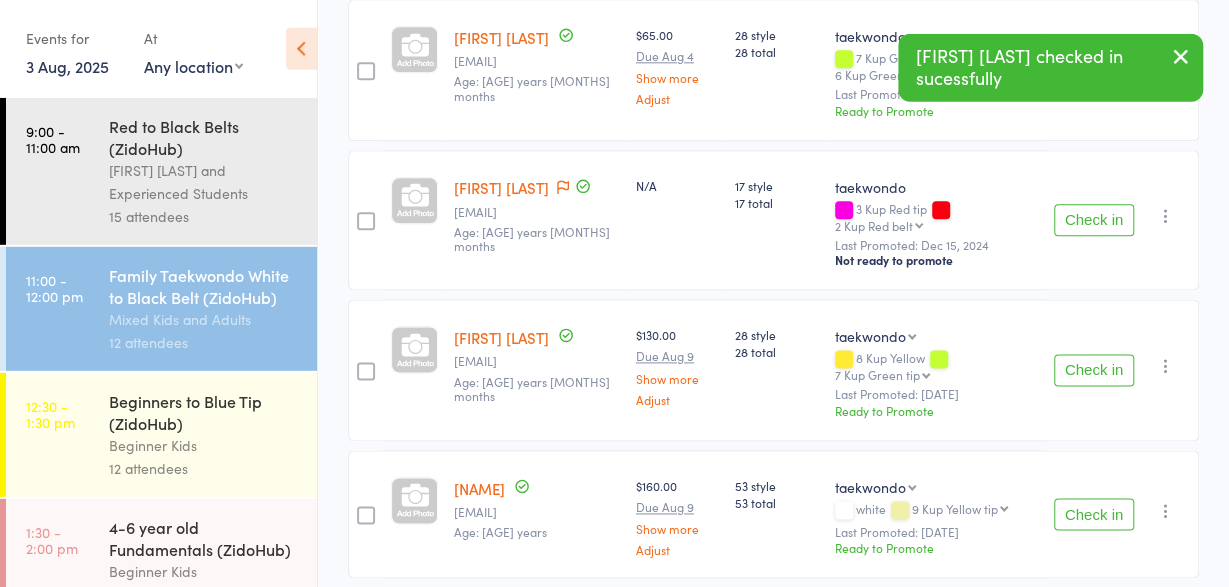 click on "Check in" at bounding box center (1094, 371) 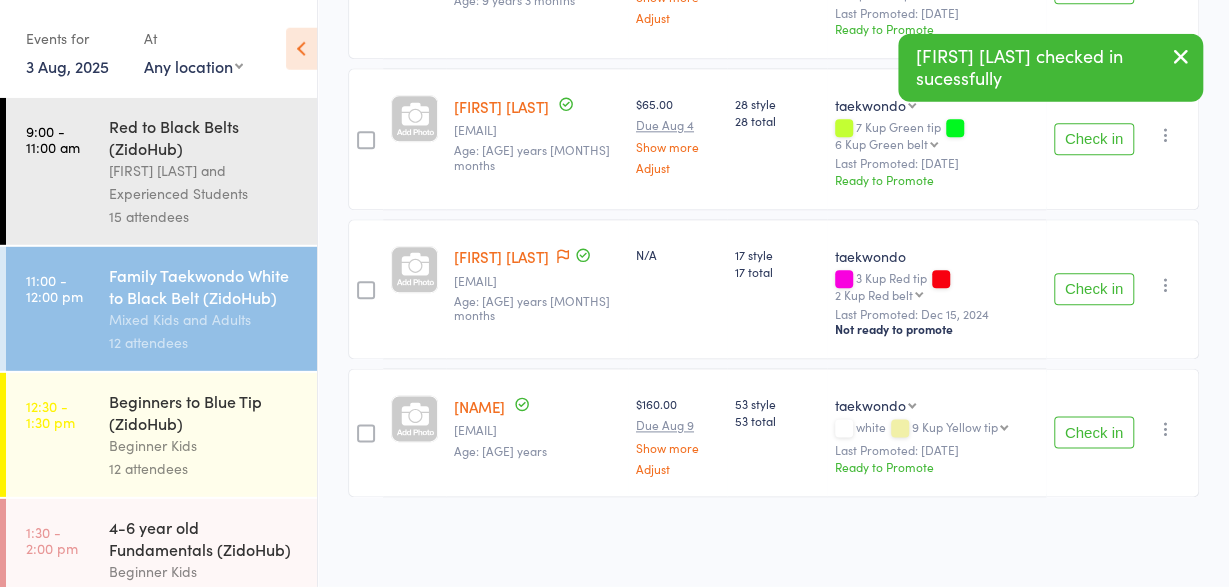scroll, scrollTop: 1062, scrollLeft: 0, axis: vertical 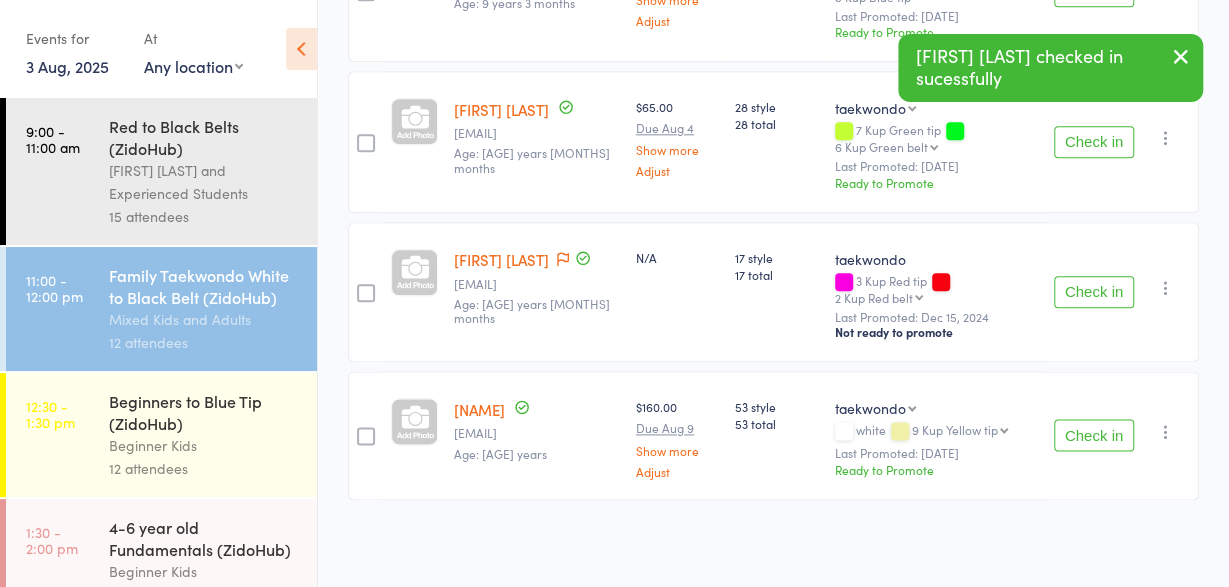 click on "Next Payment Atten­dances since last grading Style Current / Next Rank edit [NAME] [EMAIL] Age: [AGE] years [MONTHS] months $[PRICE] Due Aug 4 Show more Adjust [NUMBER] style [NUMBER] total taekwondo Cho dan bo Black belt 1st dan 1st dan 2nd dan 3rd dan 4th dan 5th dan 6th dan 7th dan 8th dan 9th dan Last Promoted: [DATE] Not ready to promote Check in Check in Promote Send message Add Note Add Task Add Flag Remove Mark absent
[NAME] [EMAIL] Age: [AGE] years [MONTHS] months $[PRICE] Due Aug 4 Show more Adjust [NUMBER] style [NUMBER] total taekwondo taekwondo Competition experience 2 Kup Red belt 1 Kup Black tip 1 Kup Black tip Cho dan bo Black belt 1st dan 2nd dan 3rd dan 4th dan 5th dan 6th dan 7th dan 8th dan 9th dan Last Promoted: [DATE] Not ready to promote Check in Check in Promote Send message Add Note Add Task Add Flag Remove Mark absent
[NAME] [EMAIL] Age: [AGE] years [MONTHS] months $[PRICE] Due Aug 4 Show more Adjust [NUMBER] style [NUMBER] total taekwondo taekwondo [NUMBER] Kup Yellow" at bounding box center (773, -127) 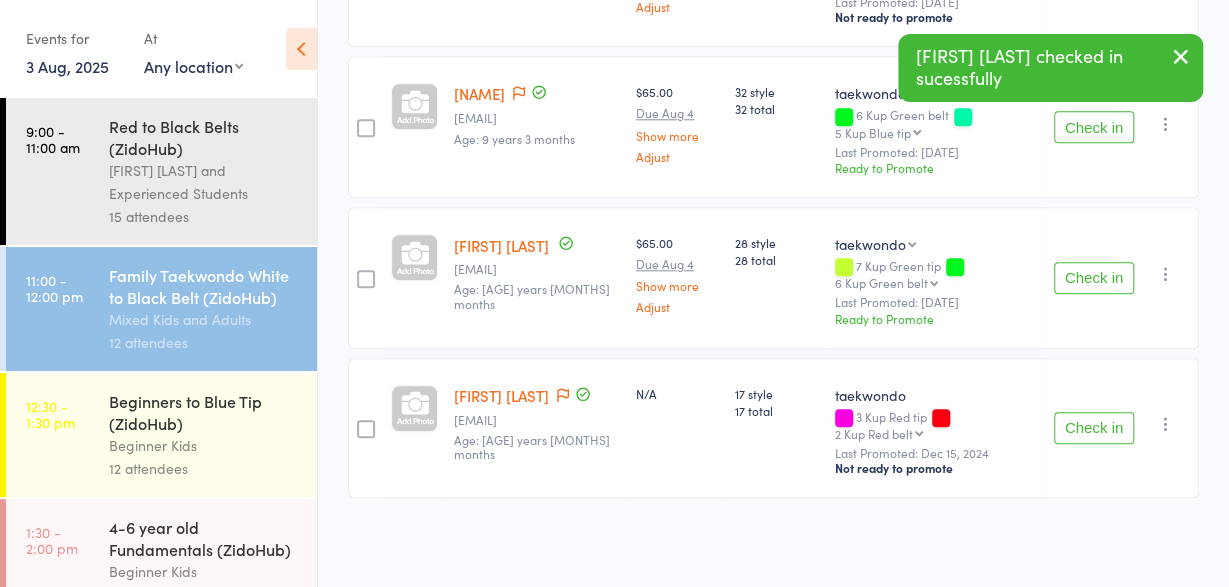 scroll, scrollTop: 888, scrollLeft: 0, axis: vertical 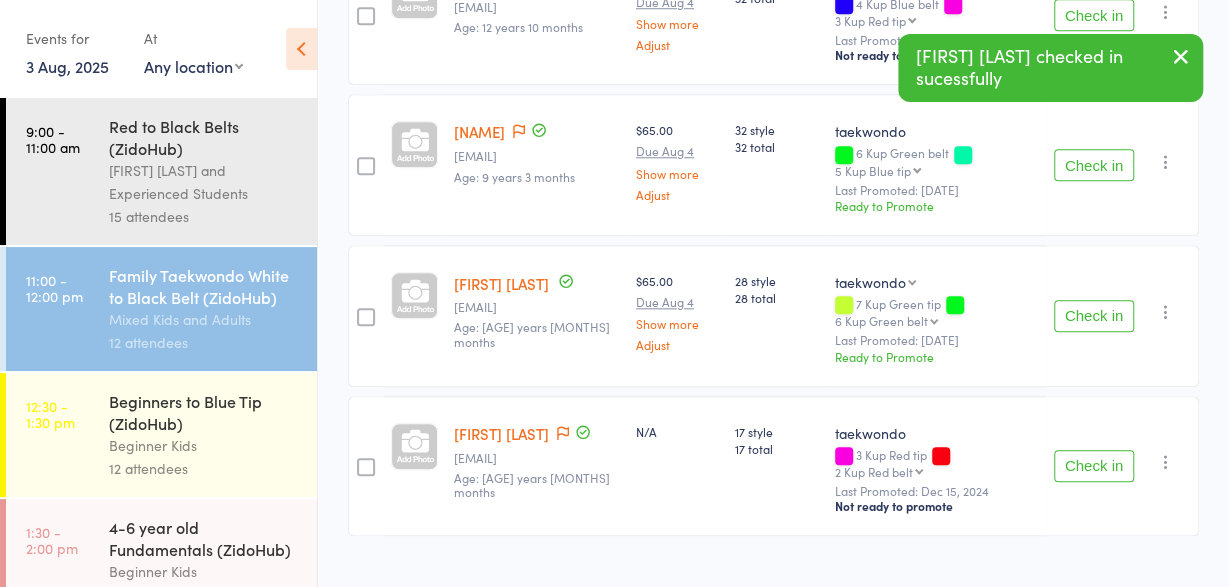 click on "Check in" at bounding box center (1094, 316) 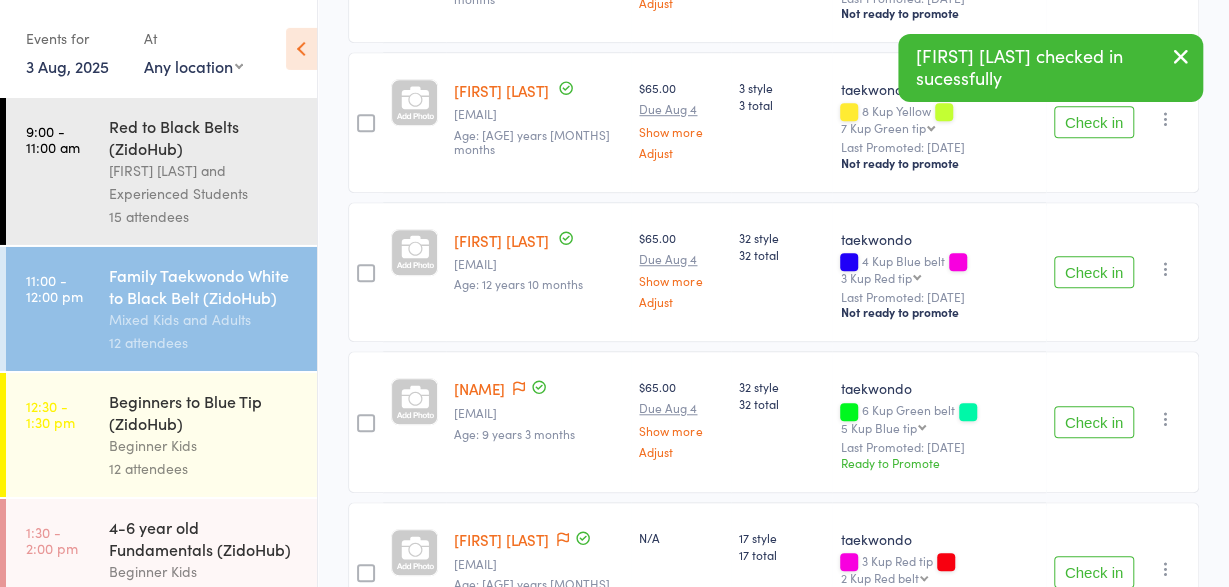 scroll, scrollTop: 630, scrollLeft: 0, axis: vertical 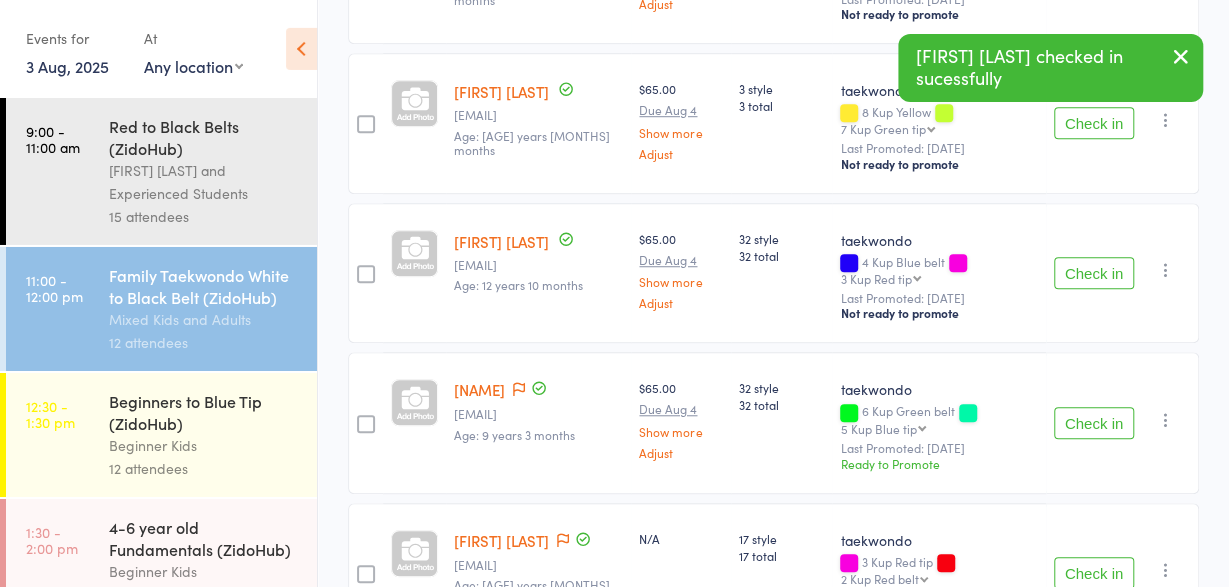 click on "Check in" at bounding box center (1094, 273) 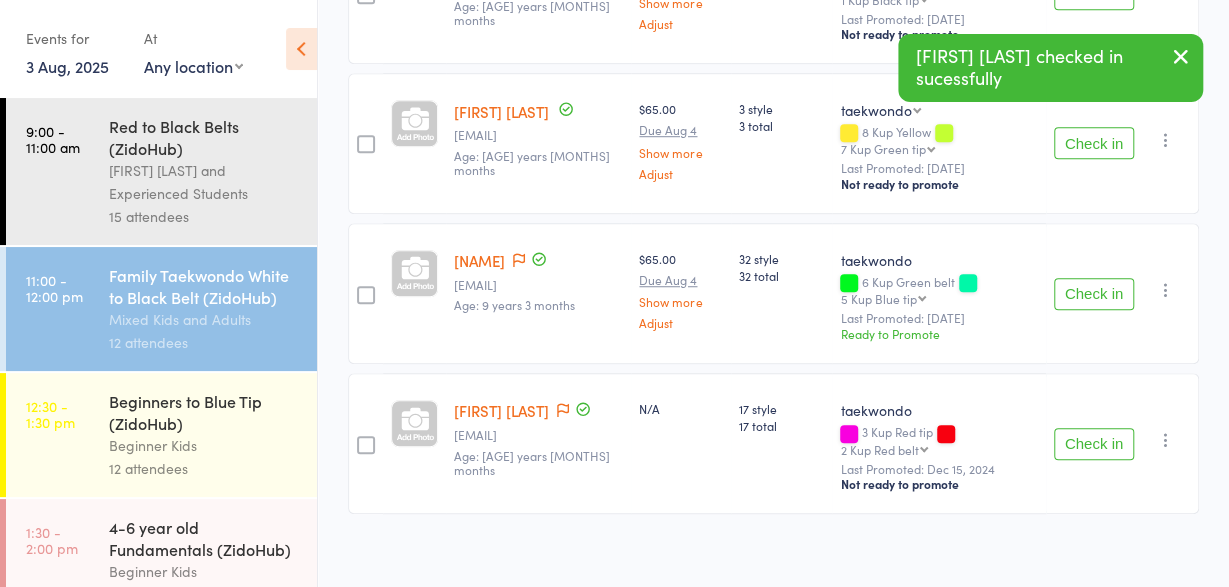 click on "Check in" at bounding box center (1094, 294) 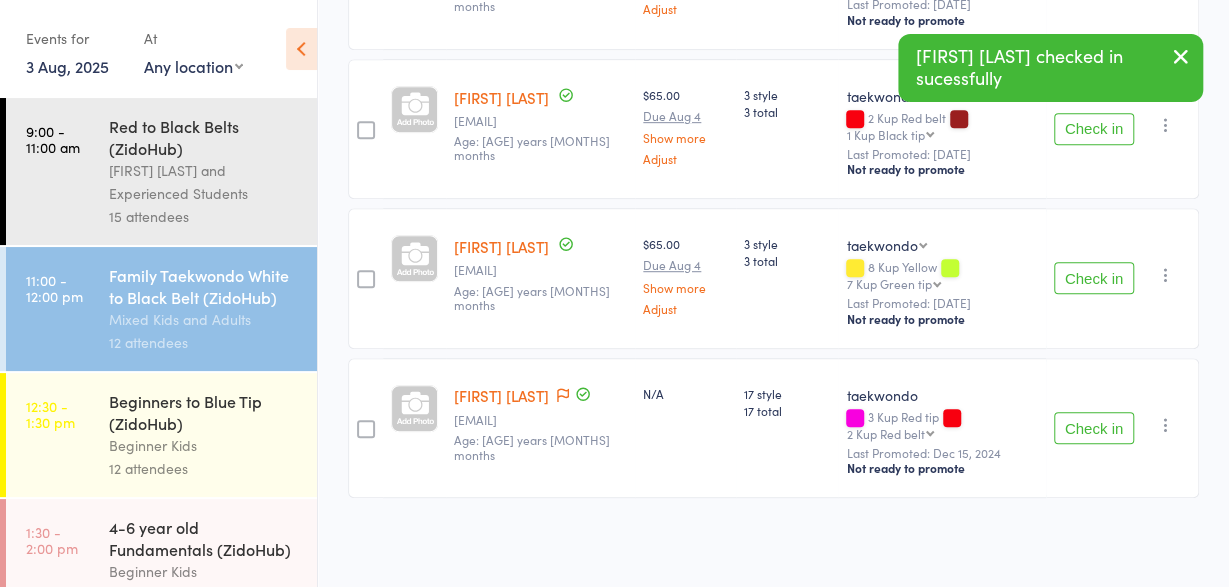 scroll, scrollTop: 474, scrollLeft: 0, axis: vertical 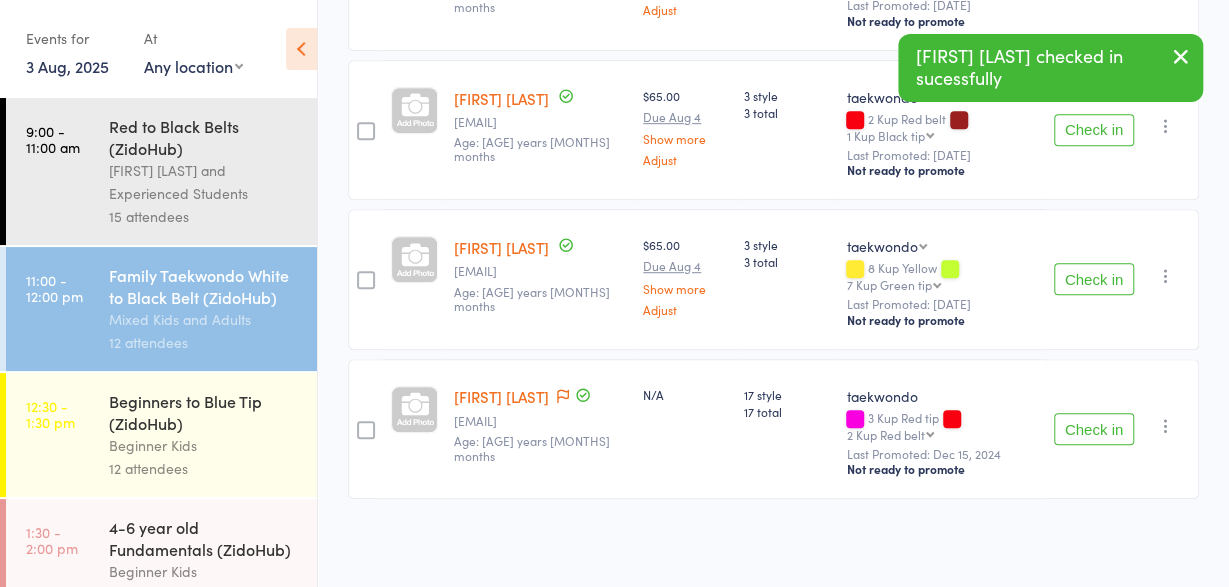 click on "Check in" at bounding box center (1094, 279) 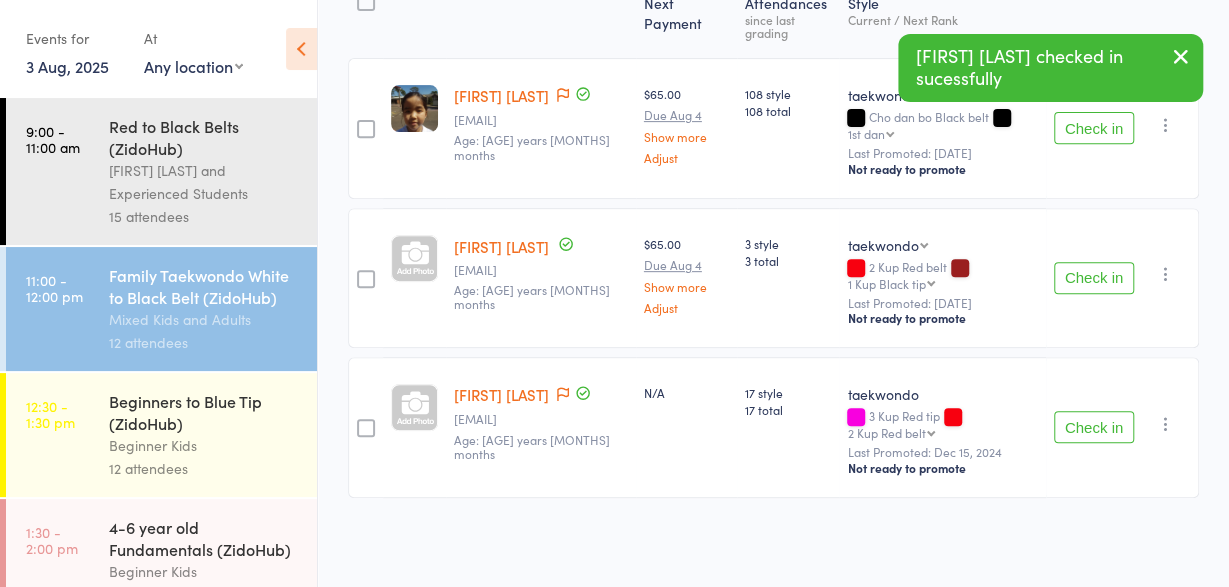 scroll, scrollTop: 298, scrollLeft: 0, axis: vertical 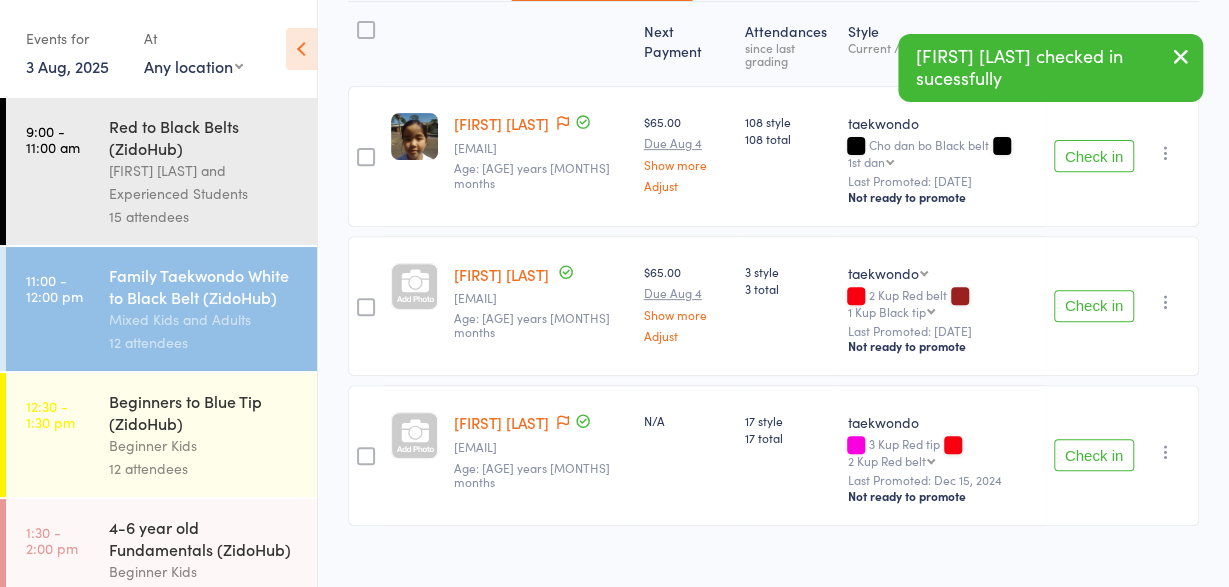 click on "Check in" at bounding box center [1094, 306] 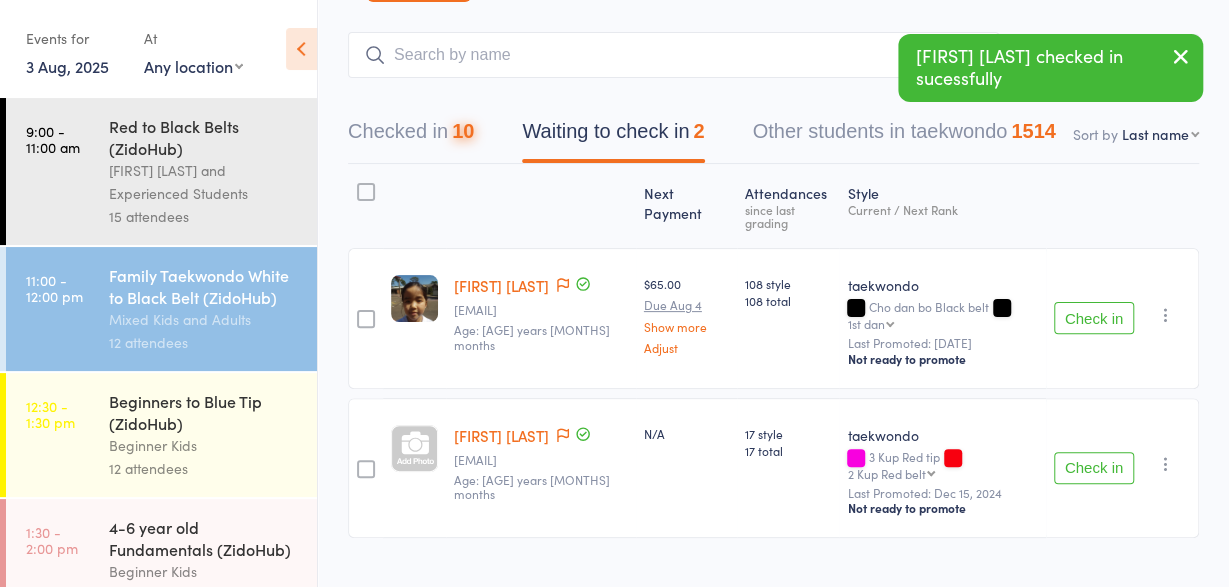 click on "Check in" at bounding box center [1094, 468] 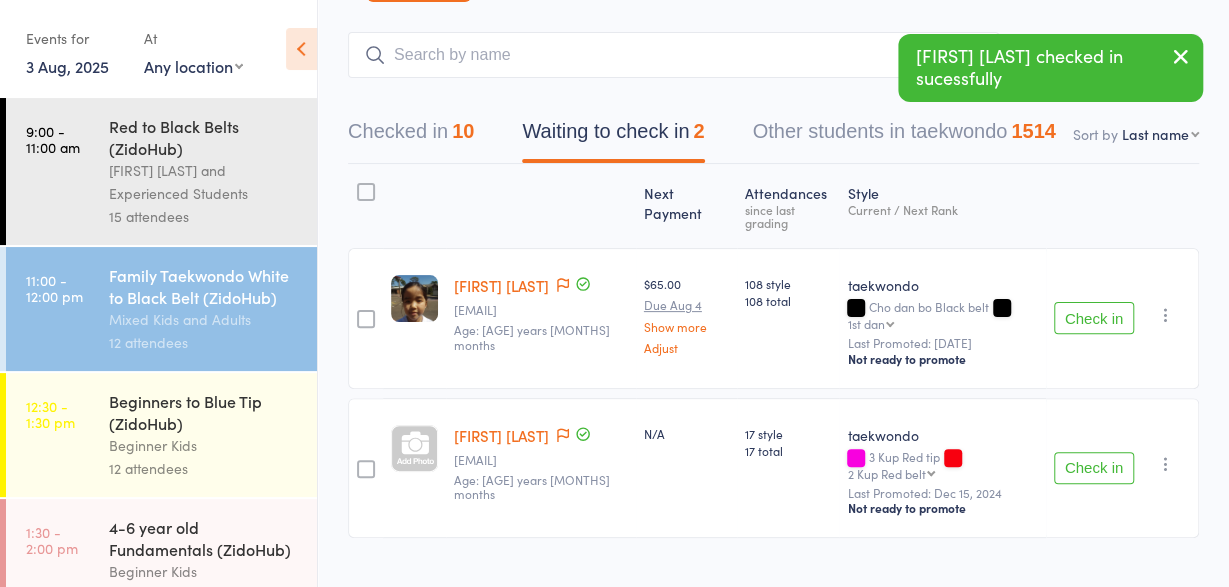 scroll, scrollTop: 0, scrollLeft: 0, axis: both 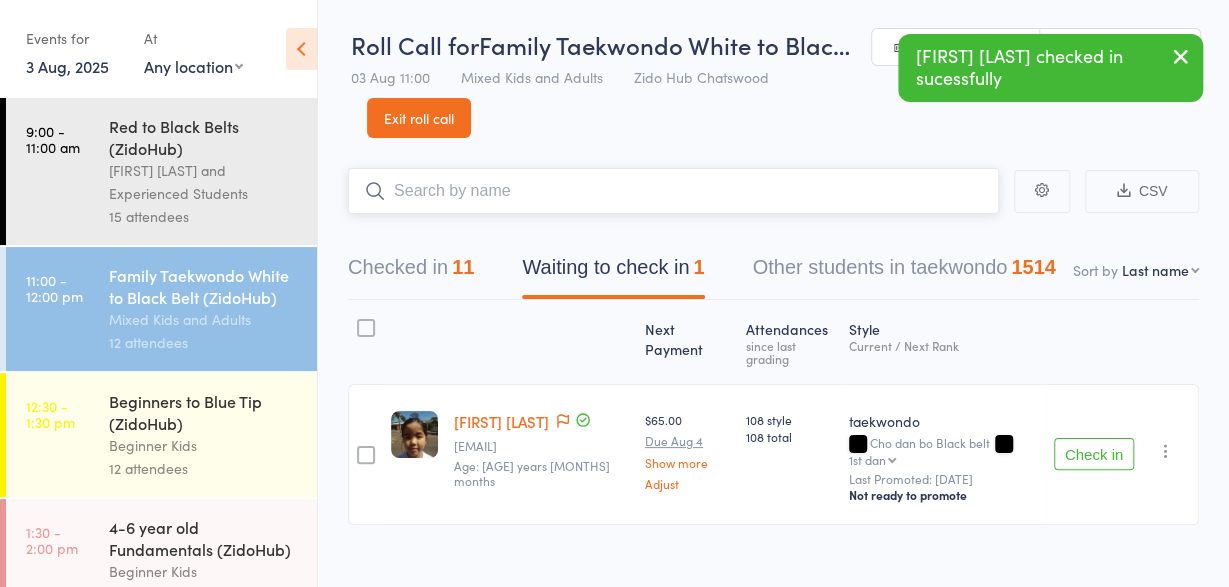 click at bounding box center [673, 191] 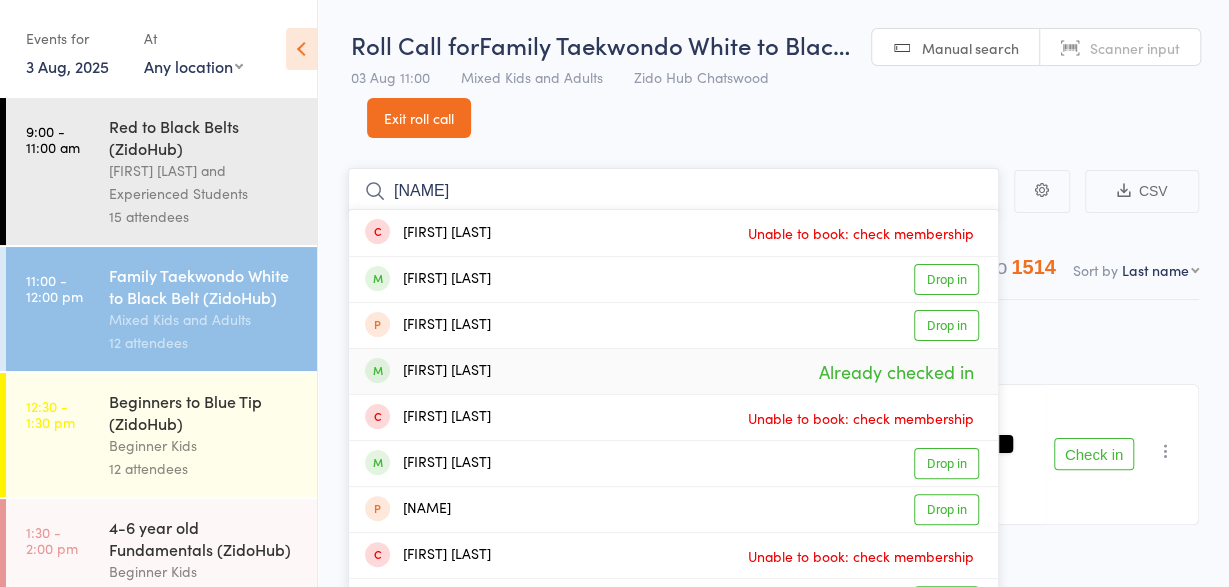 type on "[NAME]" 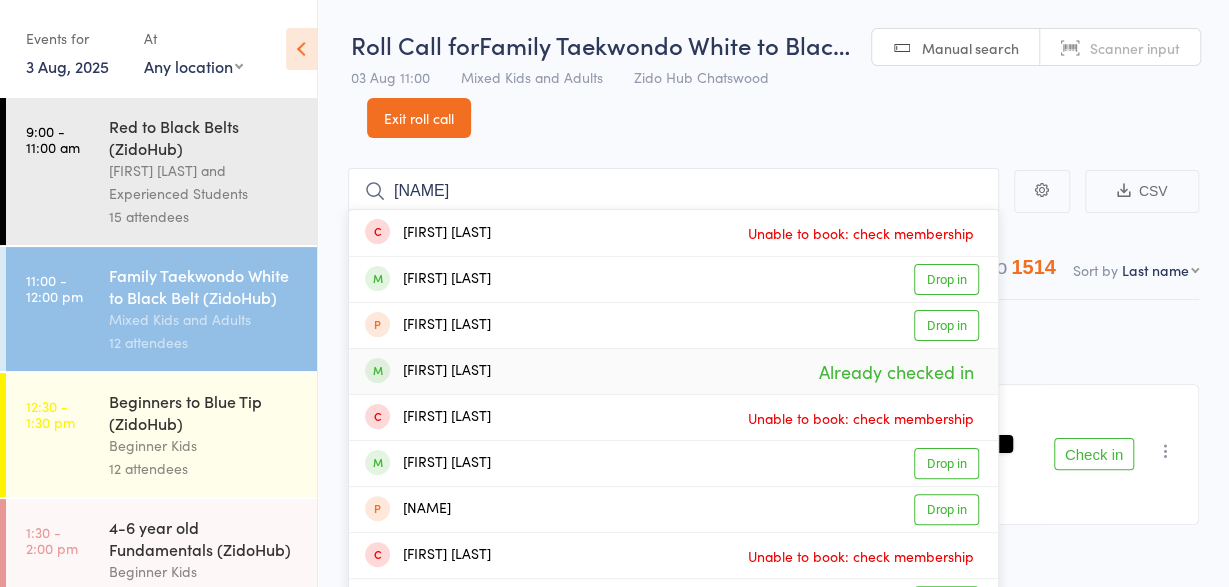 click on "[FIRST] [NAME] Already checked in" at bounding box center [673, 371] 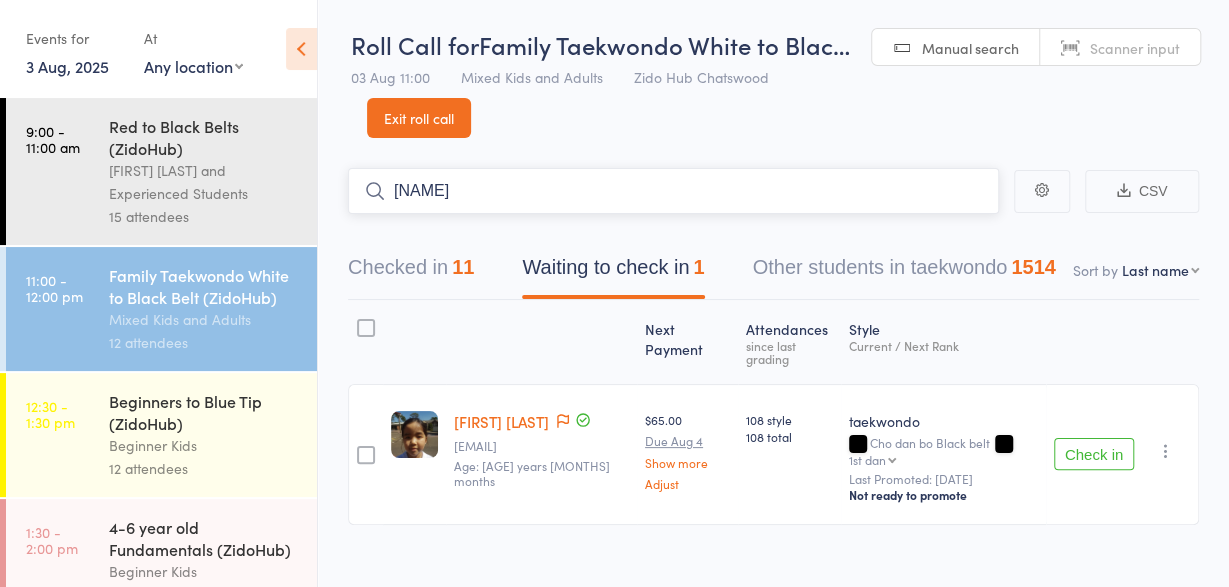 type on "o" 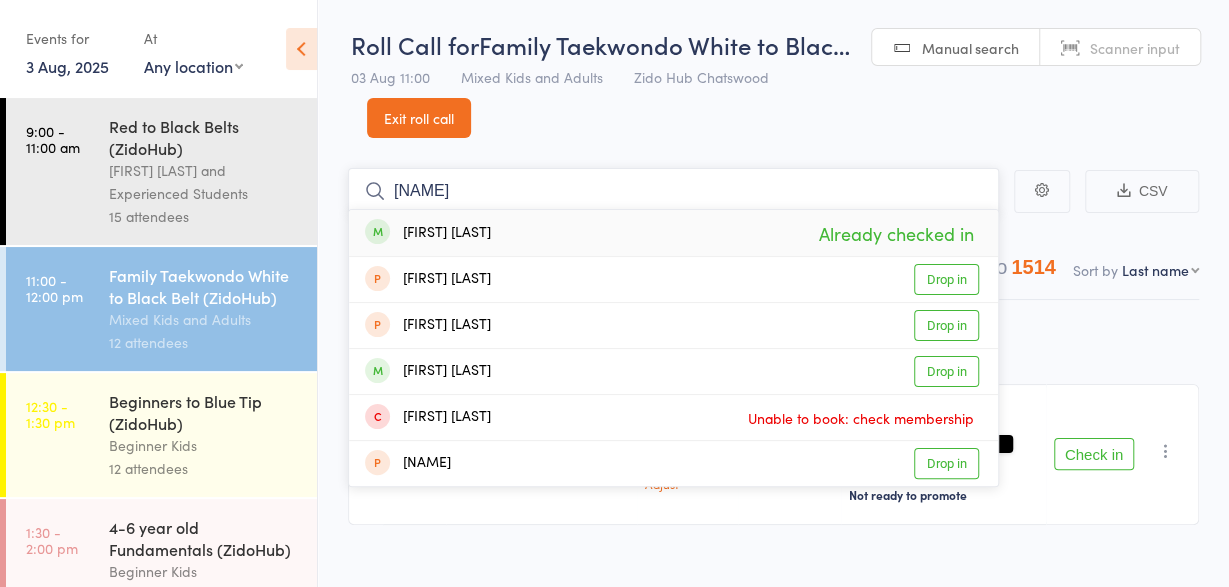 type on "p" 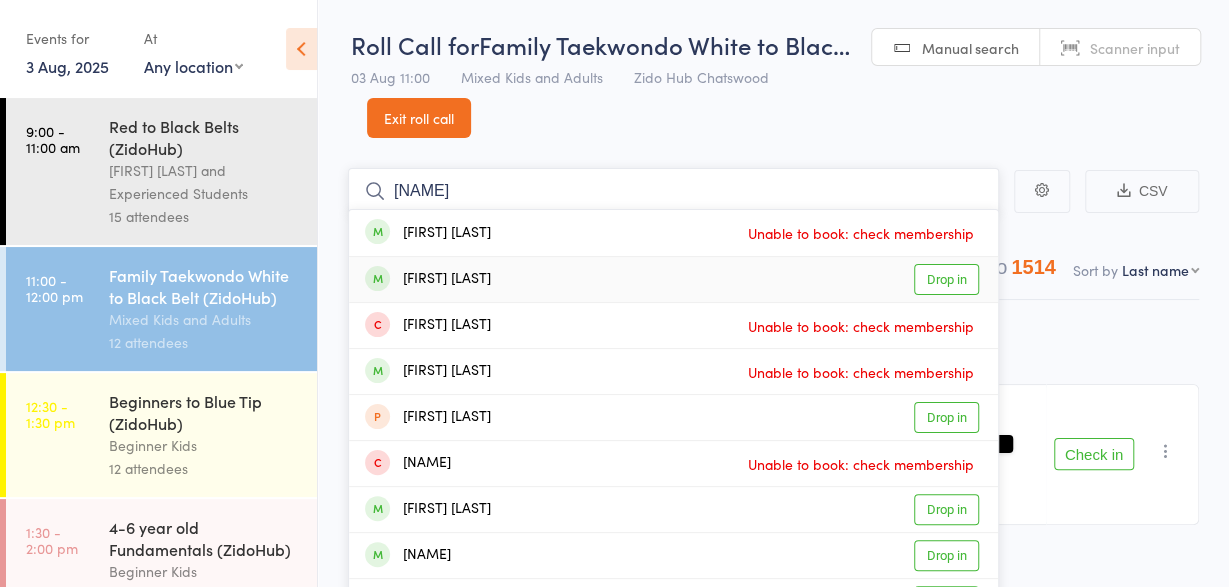 type on "[NAME]" 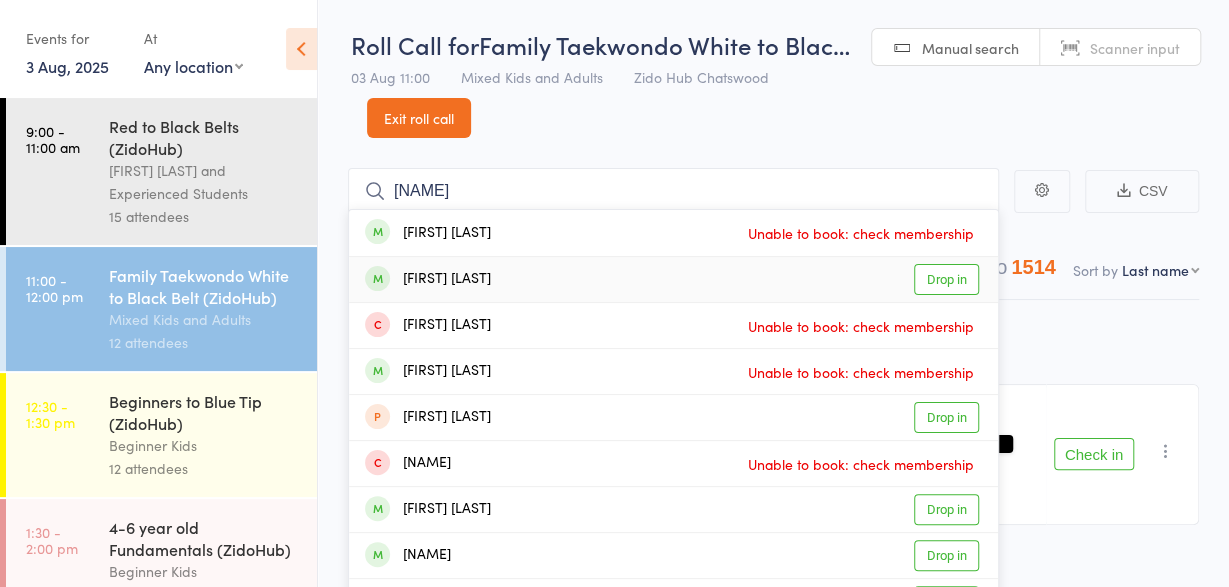 click on "[FIRST] [LAST]" at bounding box center (428, 279) 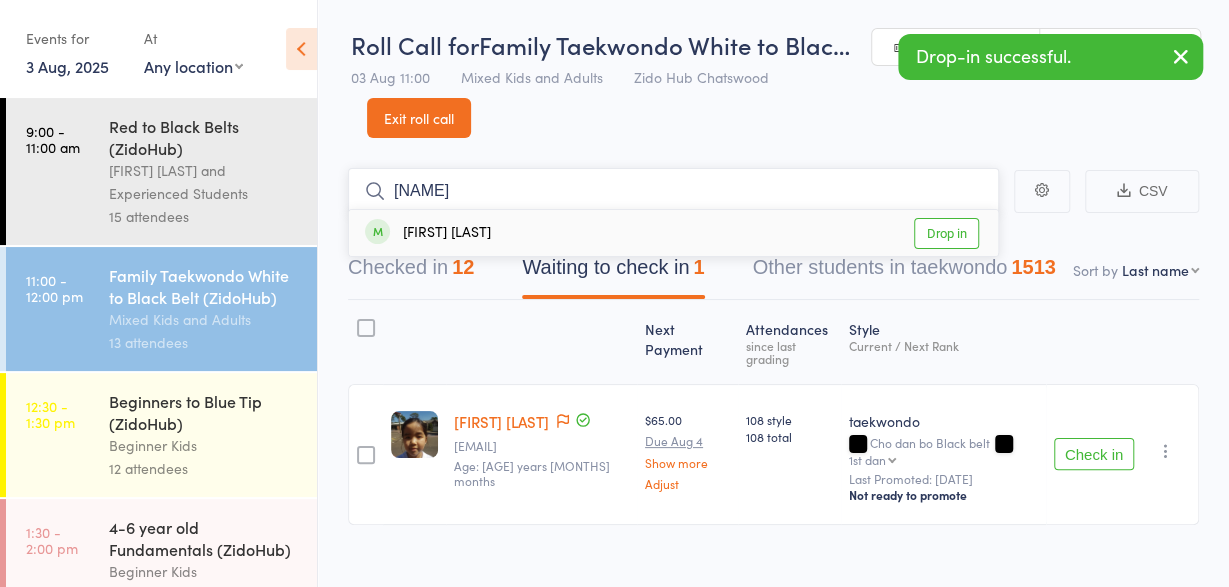type on "[NAME]" 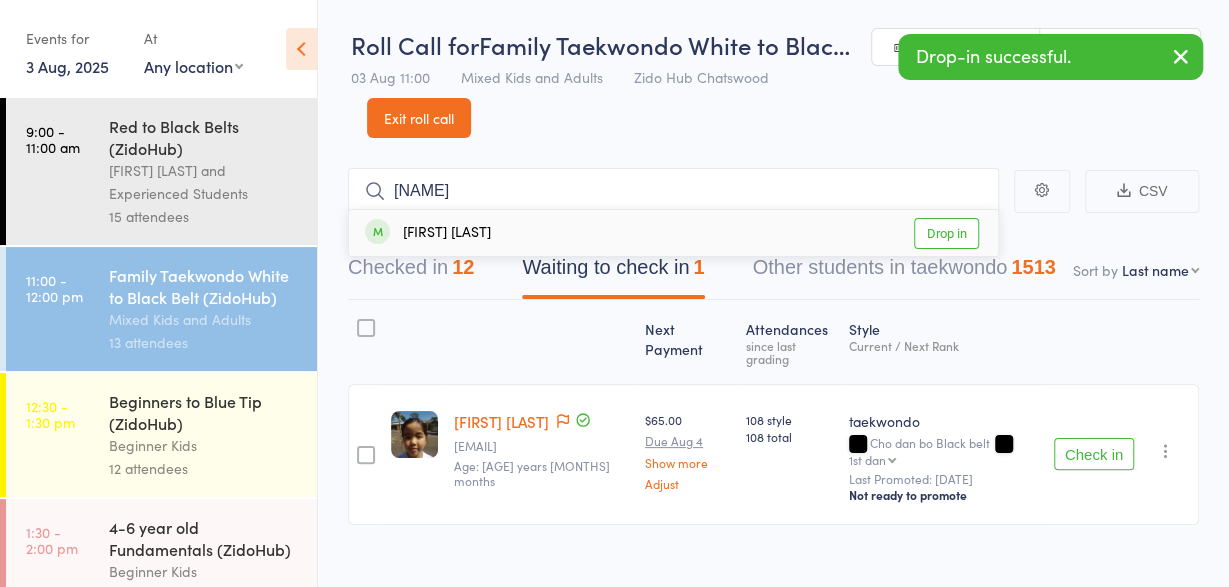 click on "[FIRST] [LAST]" at bounding box center (428, 233) 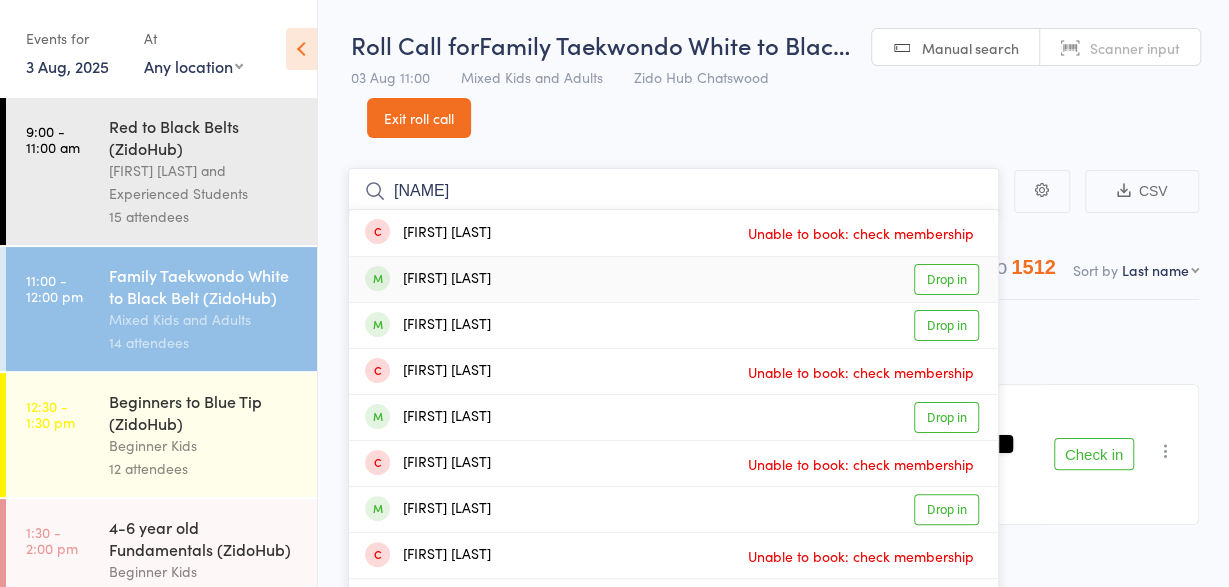 type on "[NAME]" 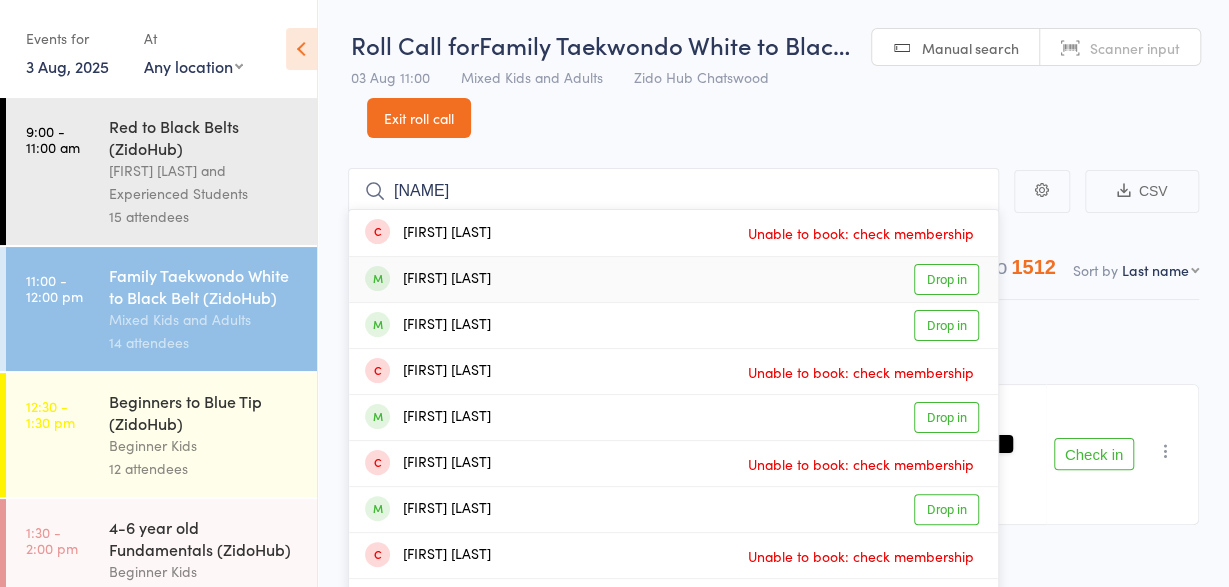 click on "[FIRST] [LAST]" at bounding box center [428, 279] 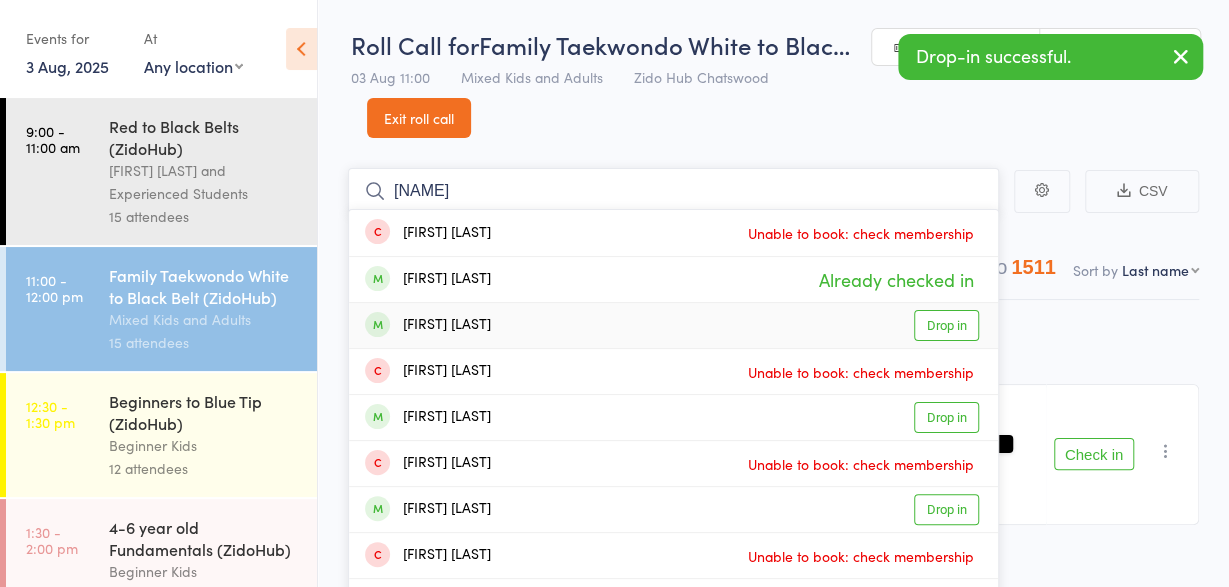 type on "[NAME]" 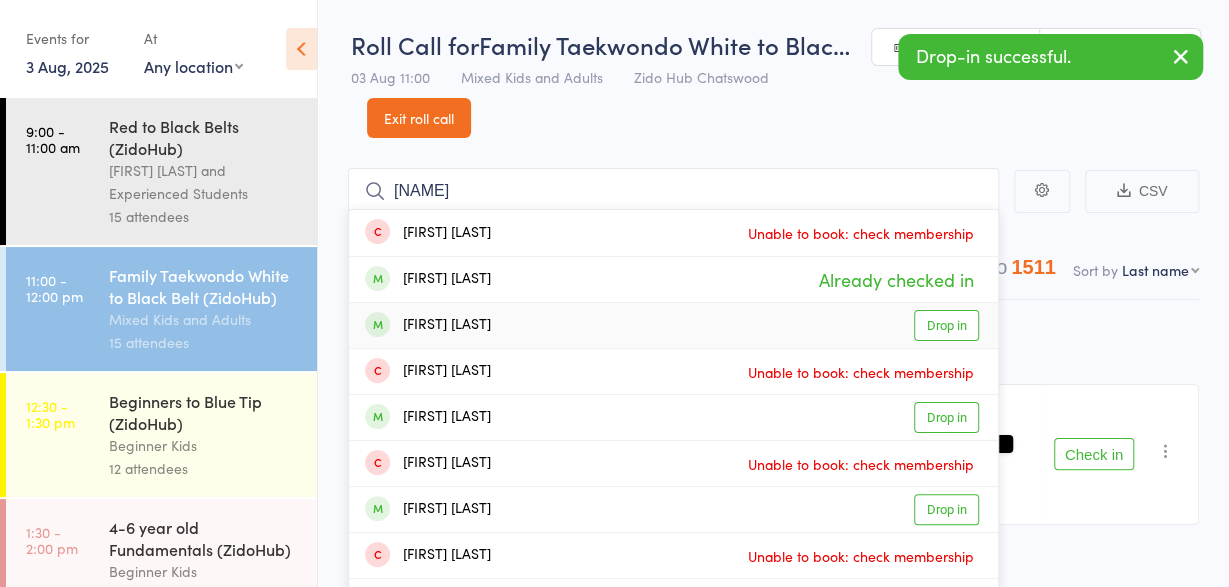 click on "[FIRST] [LAST]" at bounding box center (428, 325) 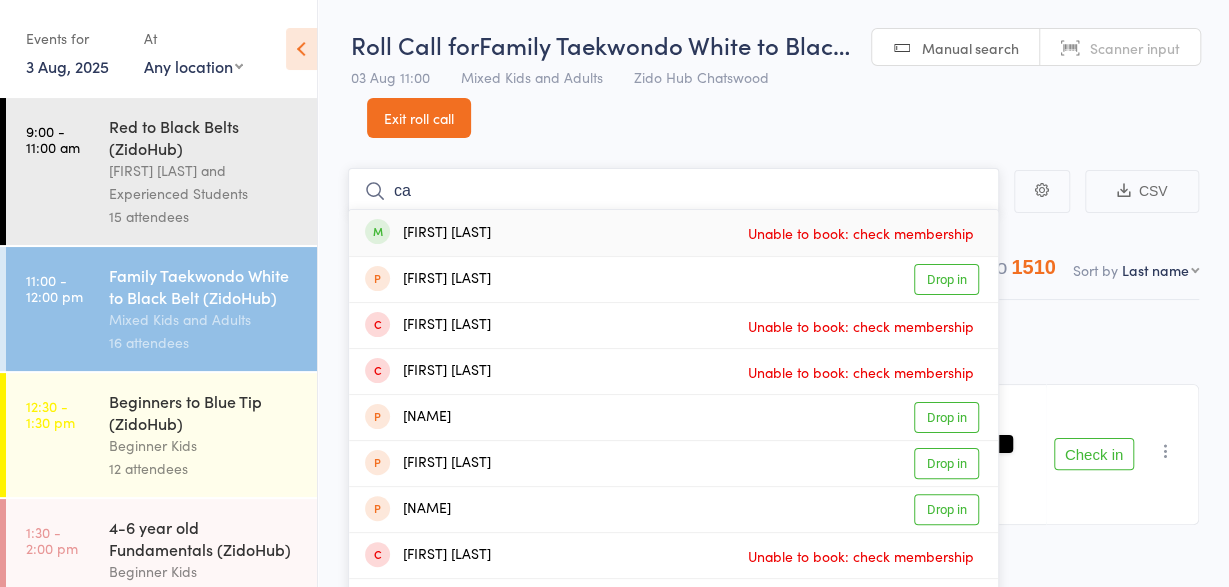 type on "c" 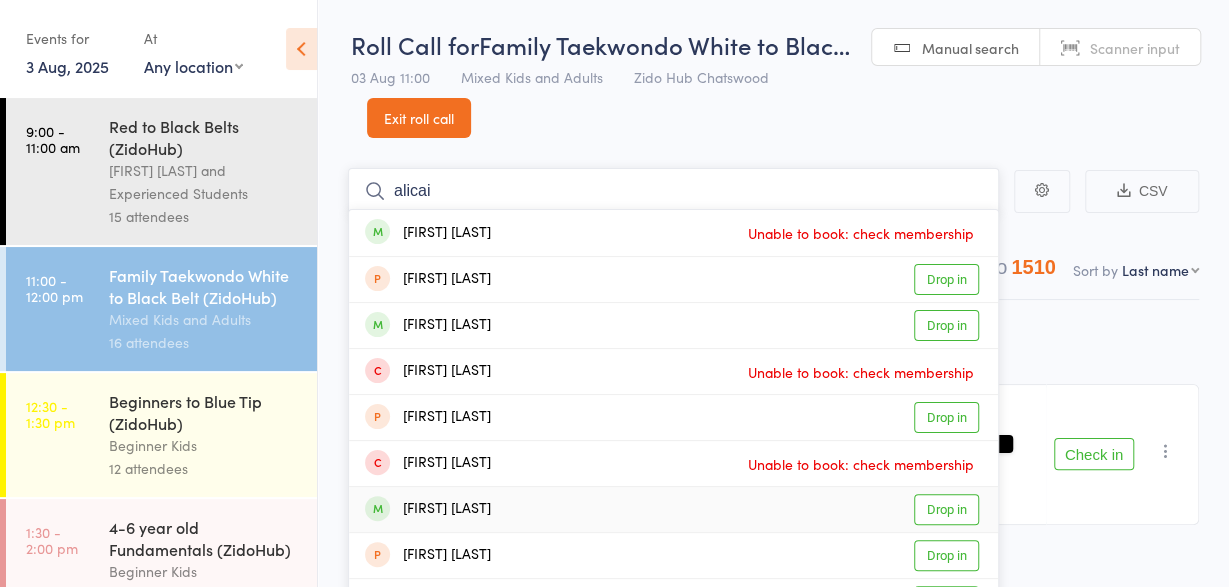 type on "alicai" 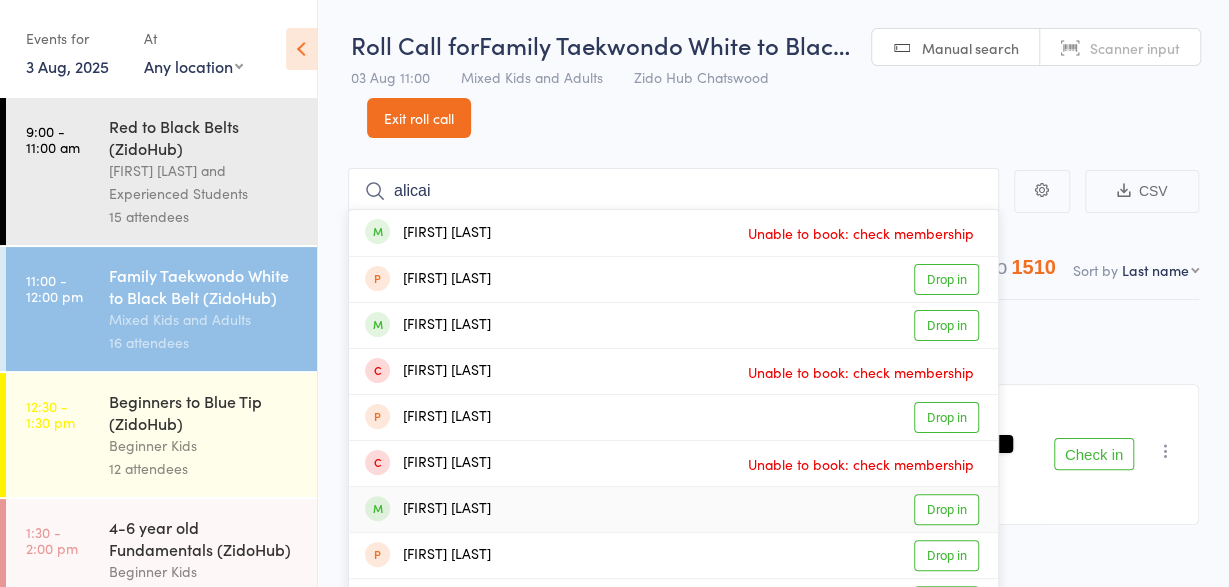 click on "[FIRST] [LAST]" at bounding box center (428, 509) 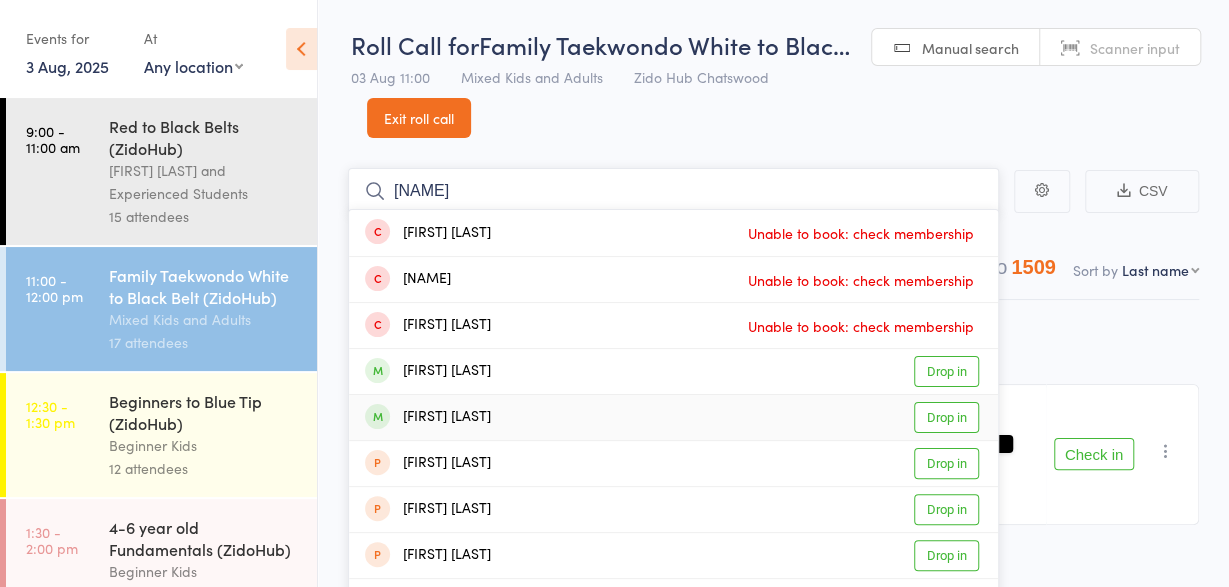 type on "[NAME]" 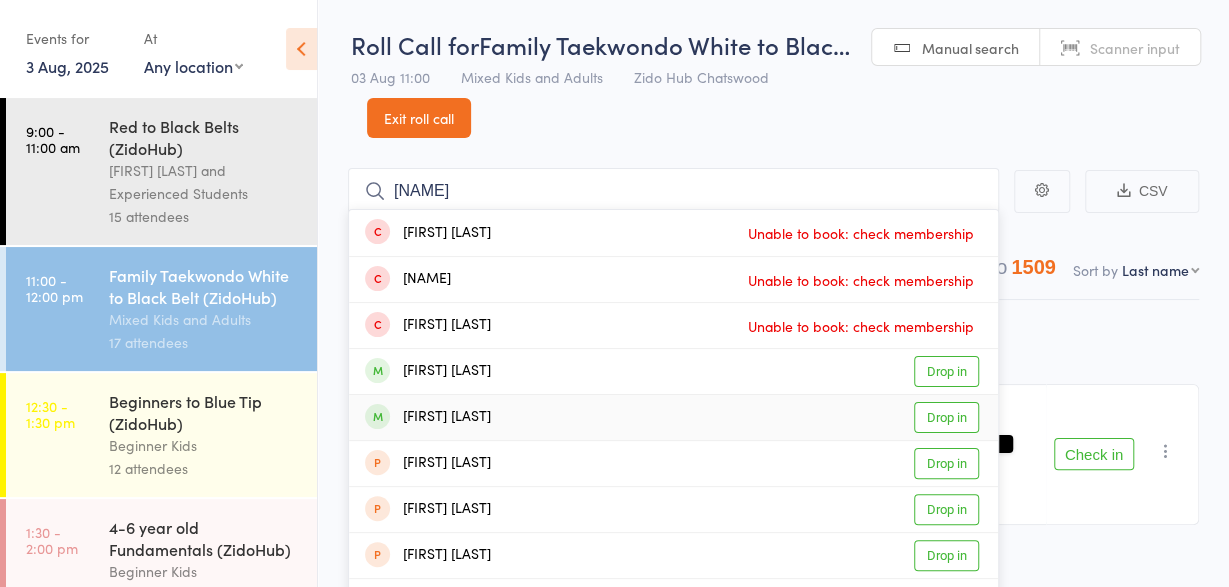 click on "[FIRST] [LAST]" at bounding box center [428, 417] 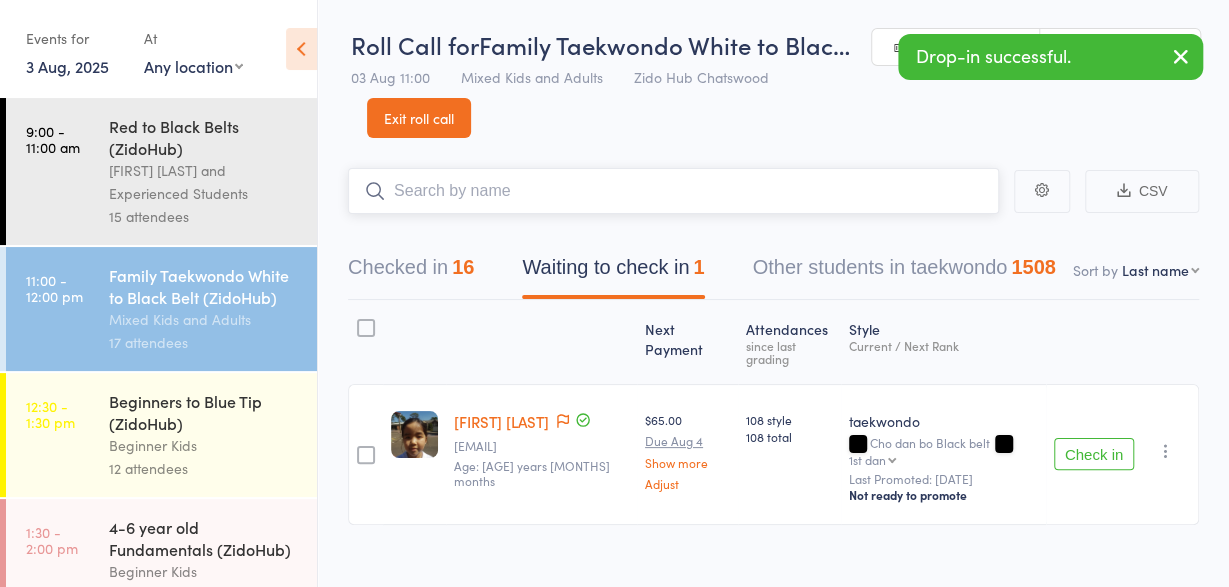 click on "16" at bounding box center (463, 267) 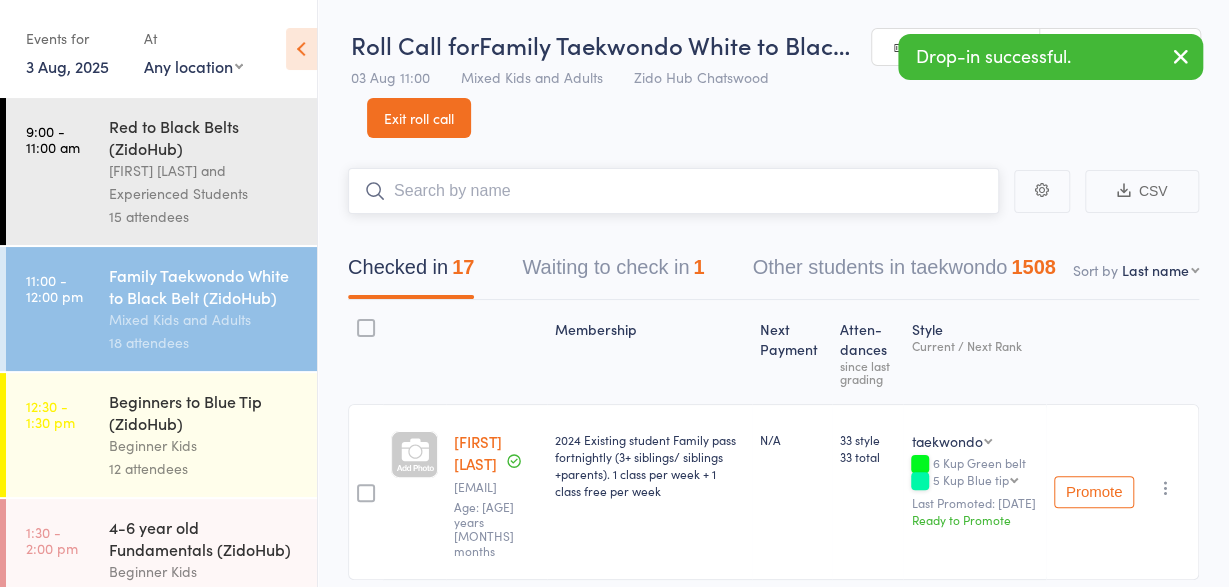 click at bounding box center (673, 191) 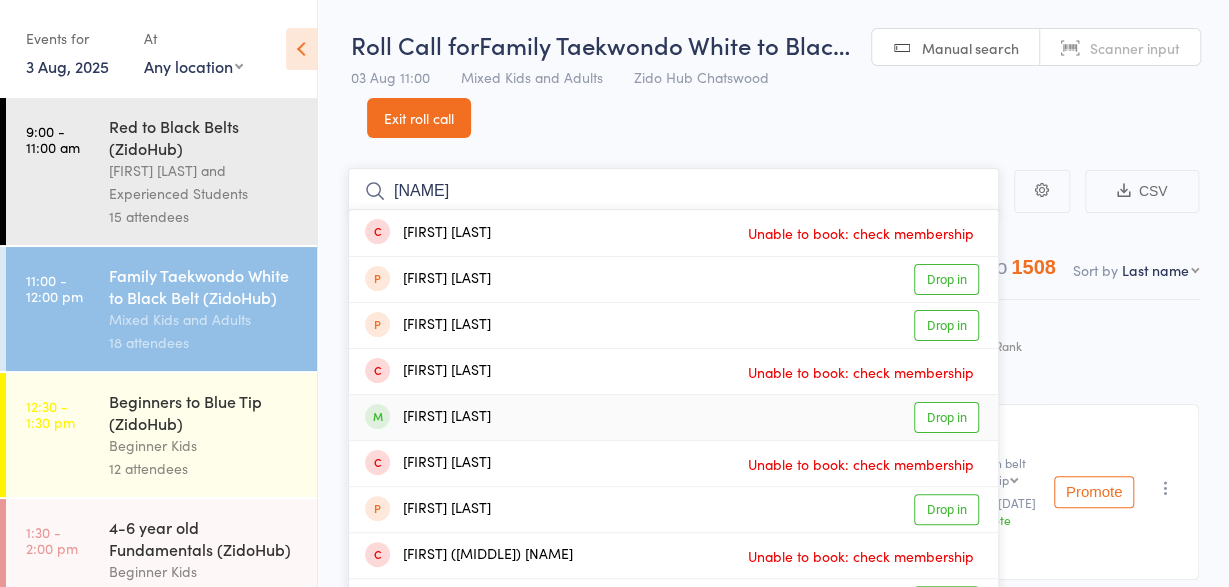 type on "[NAME]" 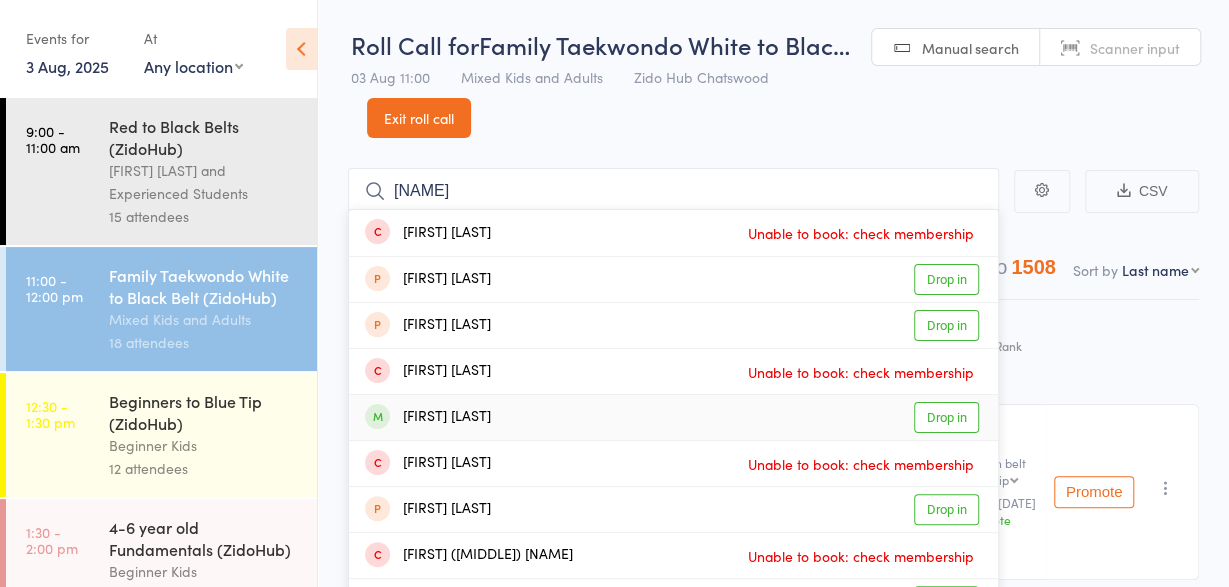 click on "[FIRST] [LAST]" at bounding box center [428, 417] 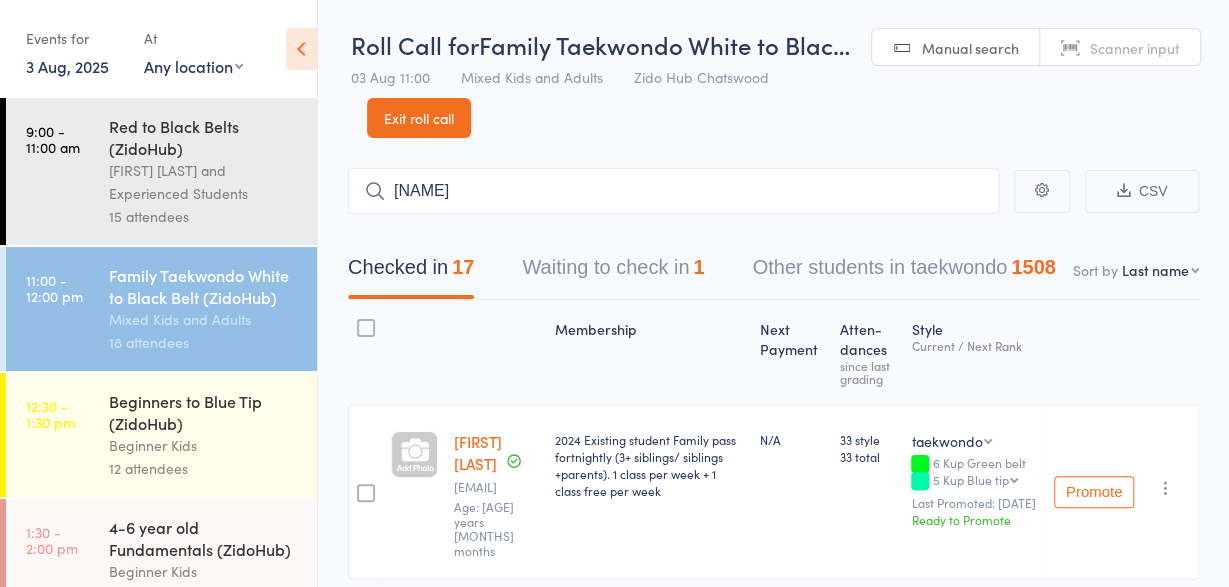type 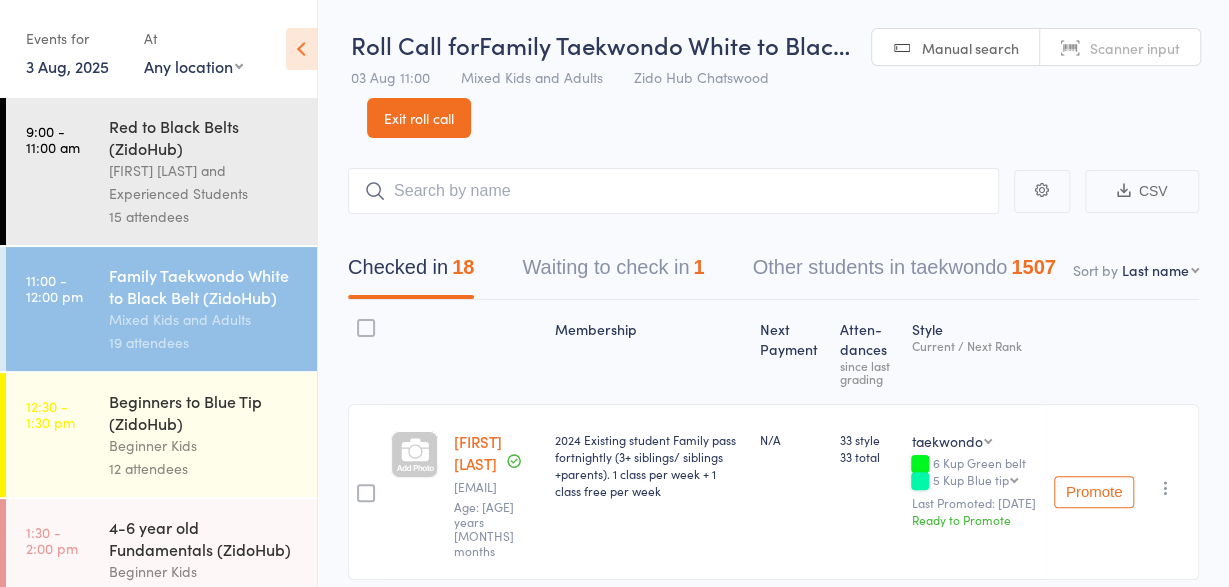 click on "Beginners to Blue Tip (ZidoHub)" at bounding box center (204, 412) 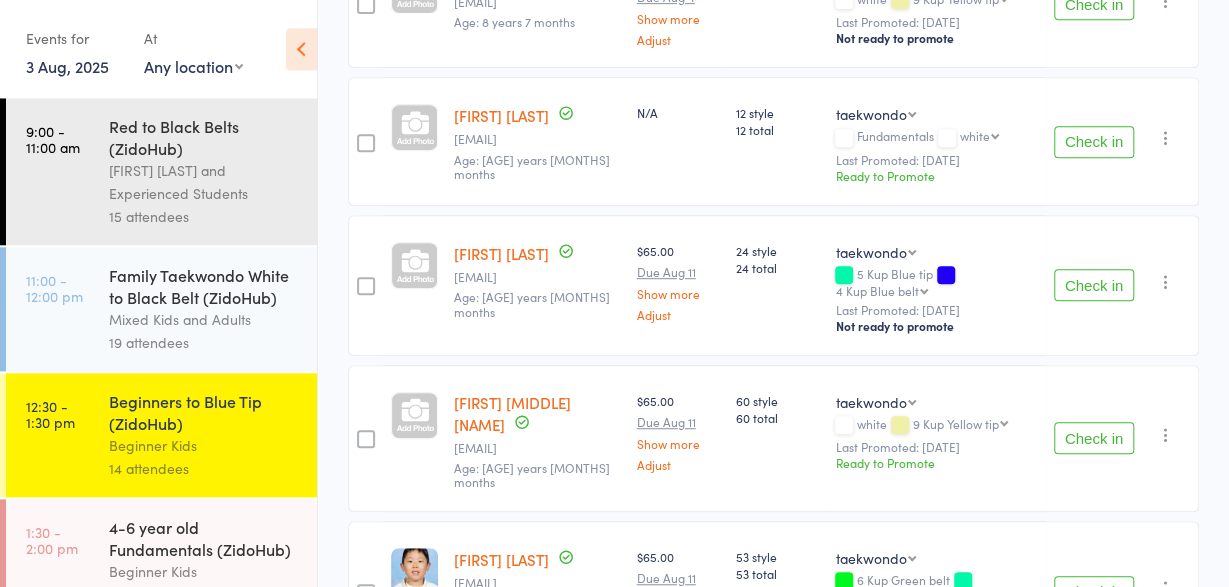 scroll, scrollTop: 445, scrollLeft: 0, axis: vertical 